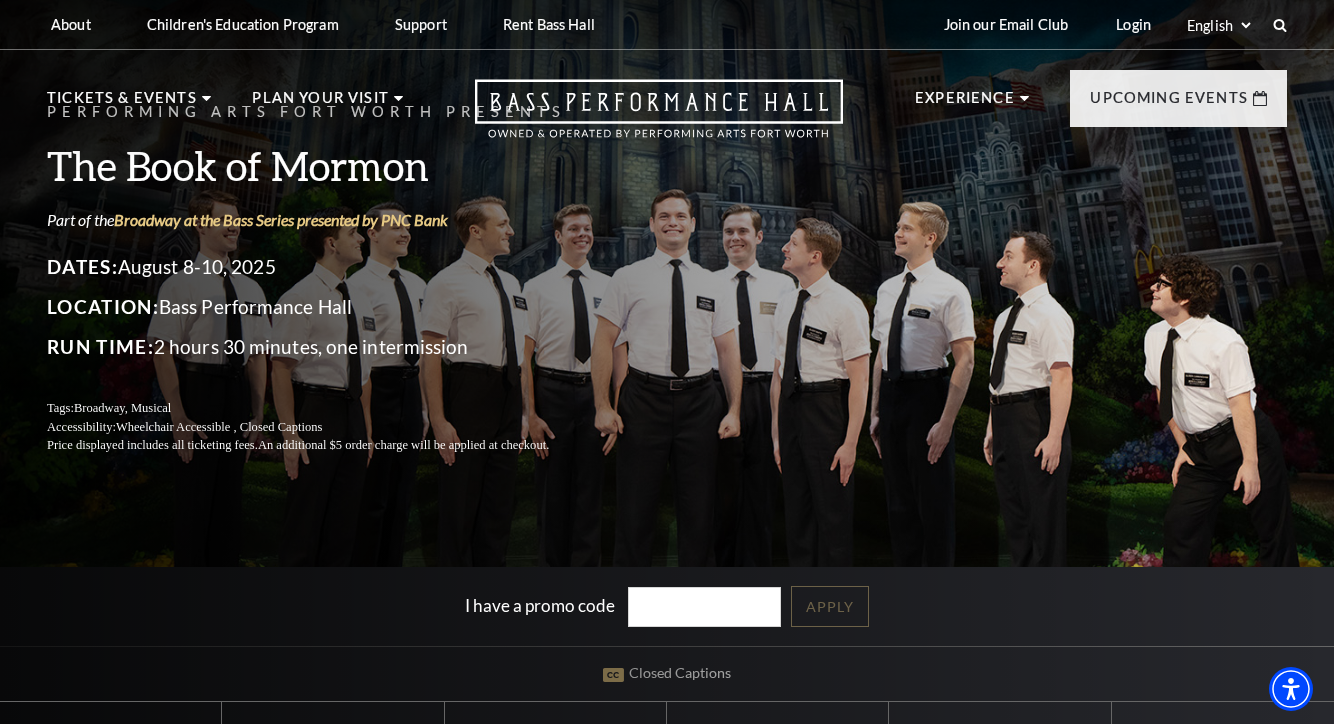 scroll, scrollTop: 0, scrollLeft: 0, axis: both 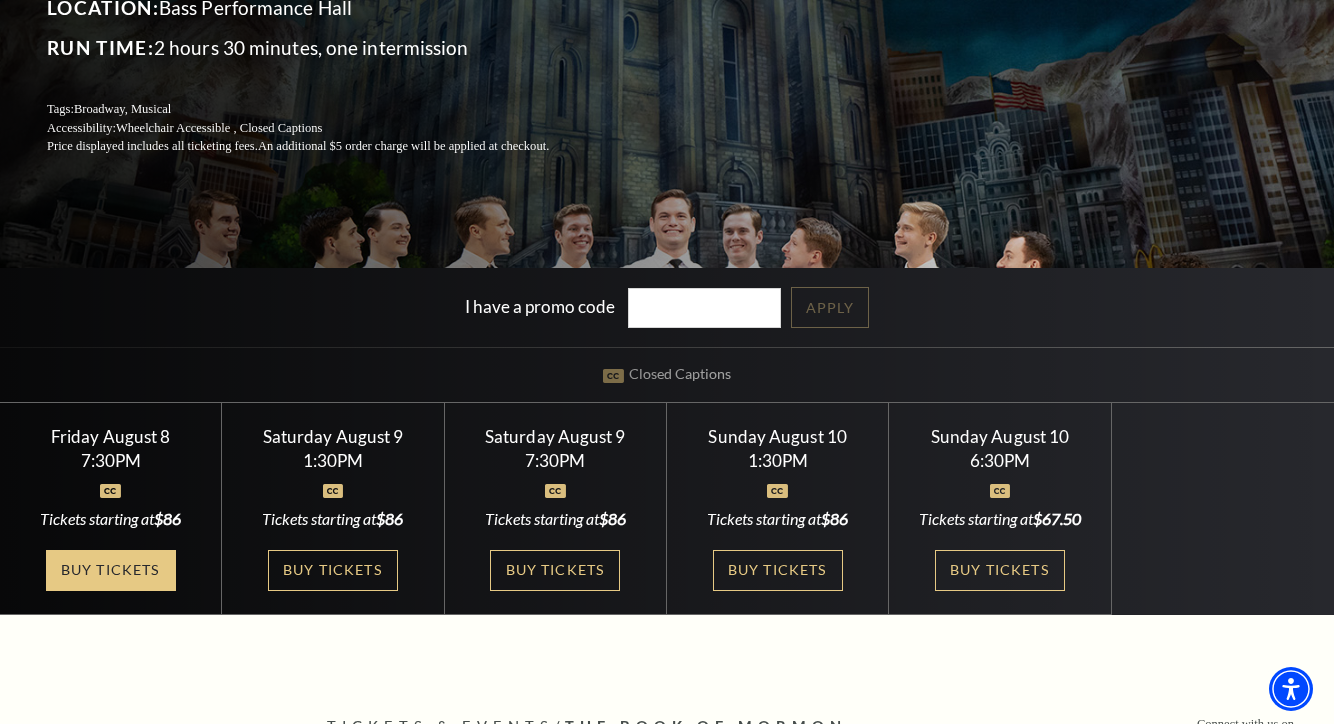 click on "Buy Tickets" at bounding box center (111, 570) 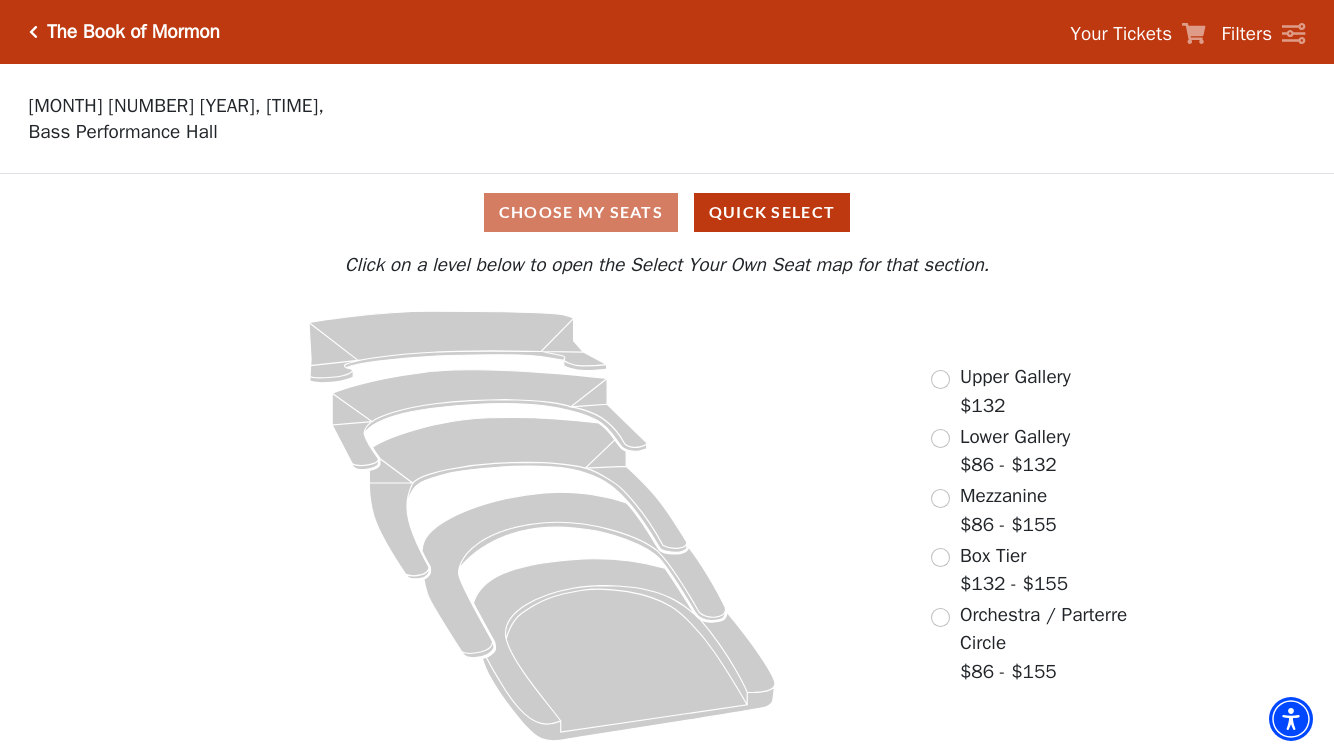 click on "Choose My Seats
Quick Select
Current Level     Click on a level below to open the Select Your Own Seat map for that section.                     If you prefer that we choose your seats, click the Quick Select button below.
Quick Select
Click on a level below to open the Select Your Own Seat map for that section.
Upper Gallery $132
Lower Gallery $86 - $132
Mezzanine $86 - $155
Box Tier $132 - $155
Orchestra / Parterre Circle $86 - $155" at bounding box center (667, 464) 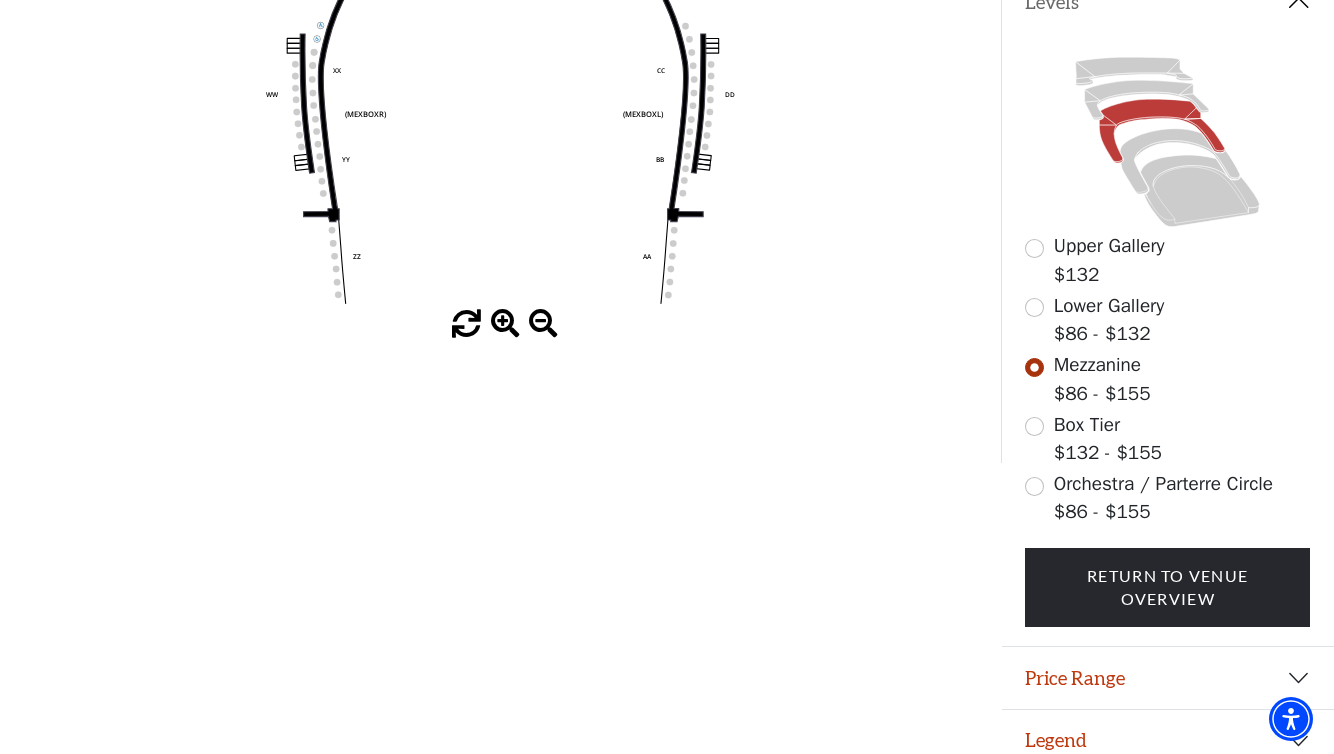 scroll, scrollTop: 464, scrollLeft: 0, axis: vertical 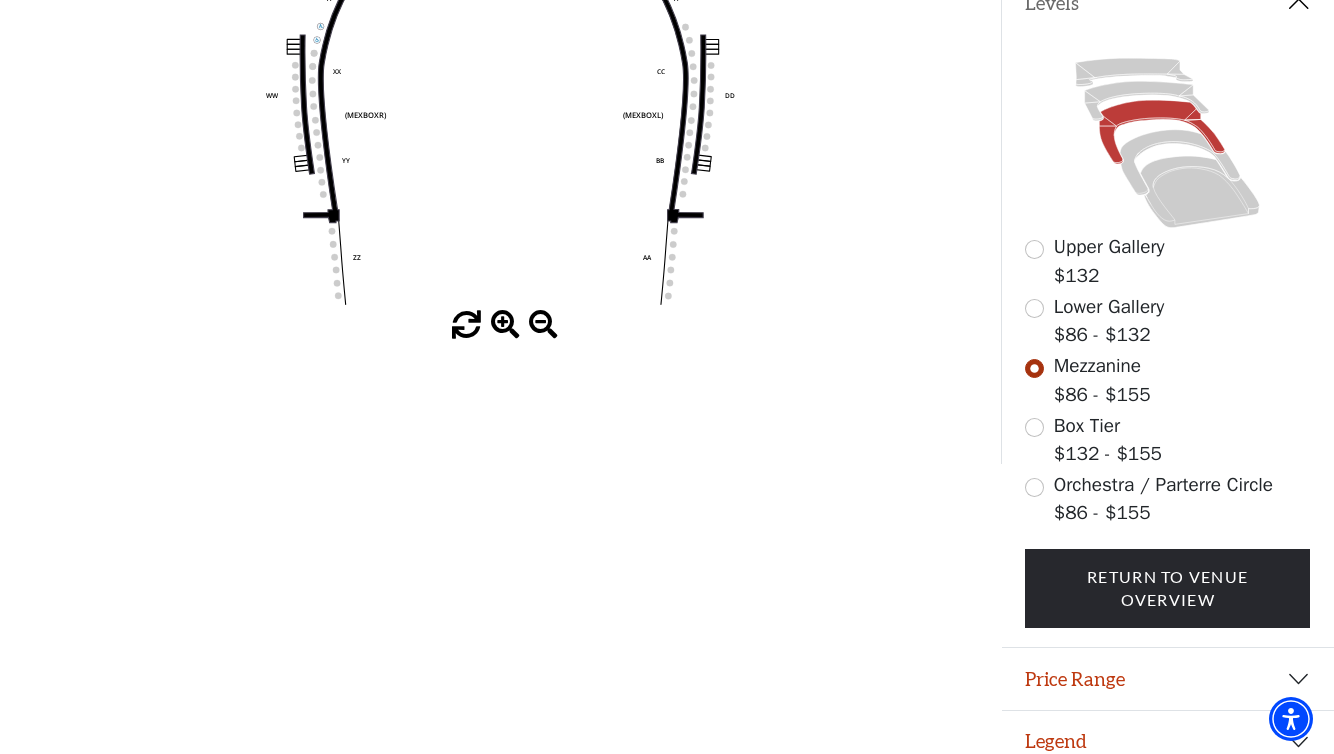 click on "Price Range" at bounding box center [1168, 679] 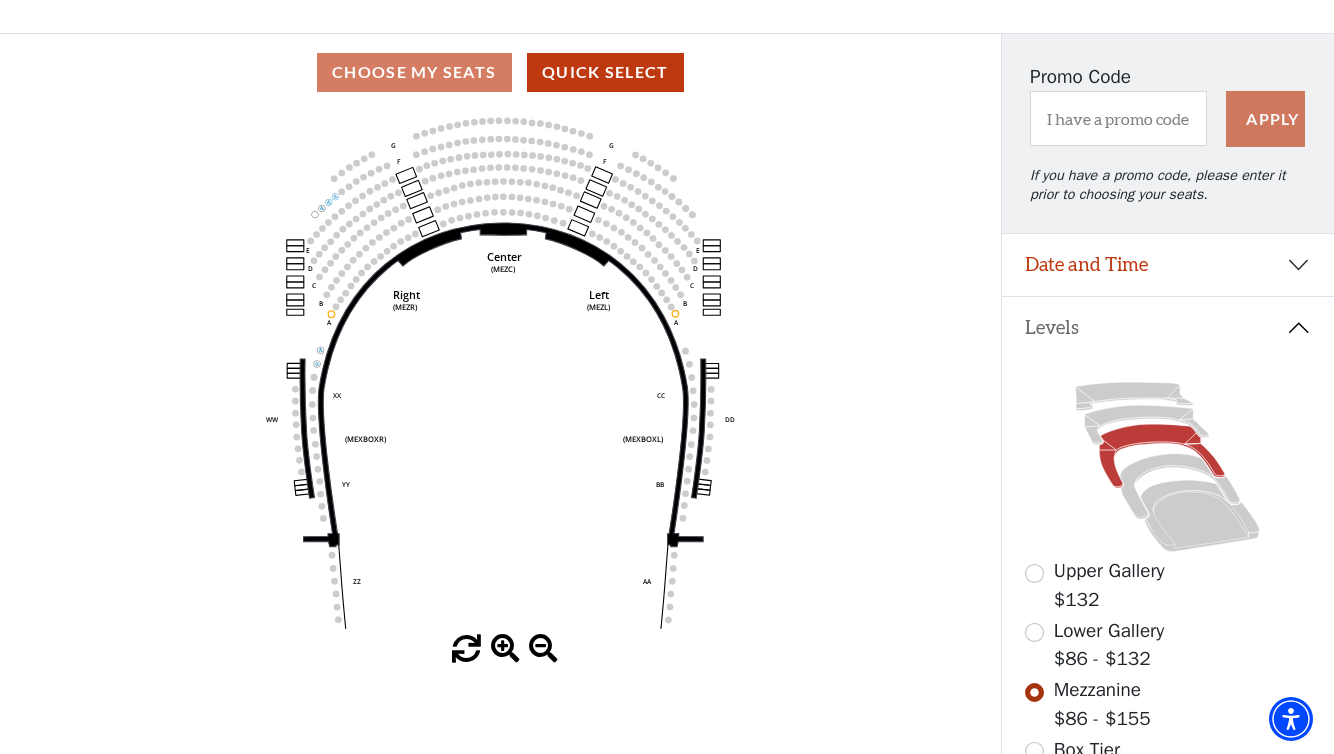 scroll, scrollTop: 140, scrollLeft: 0, axis: vertical 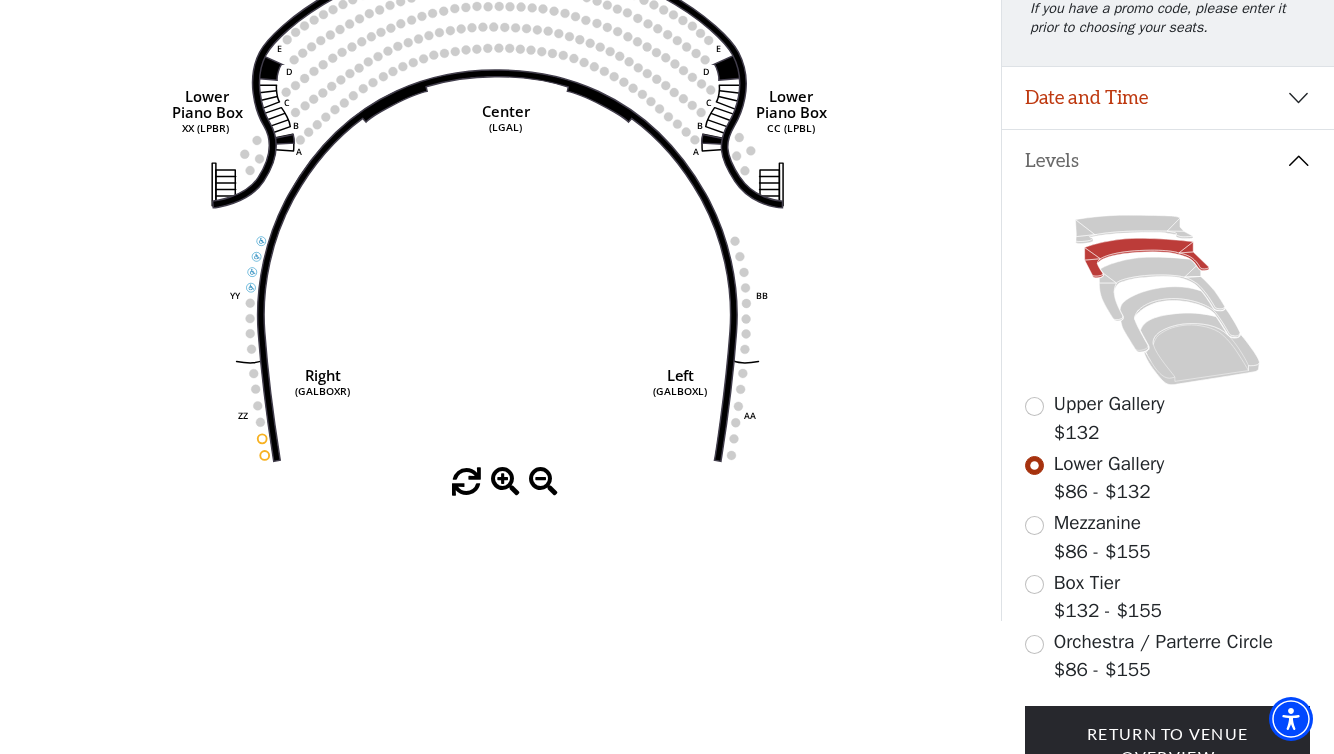 click at bounding box center (1034, 644) 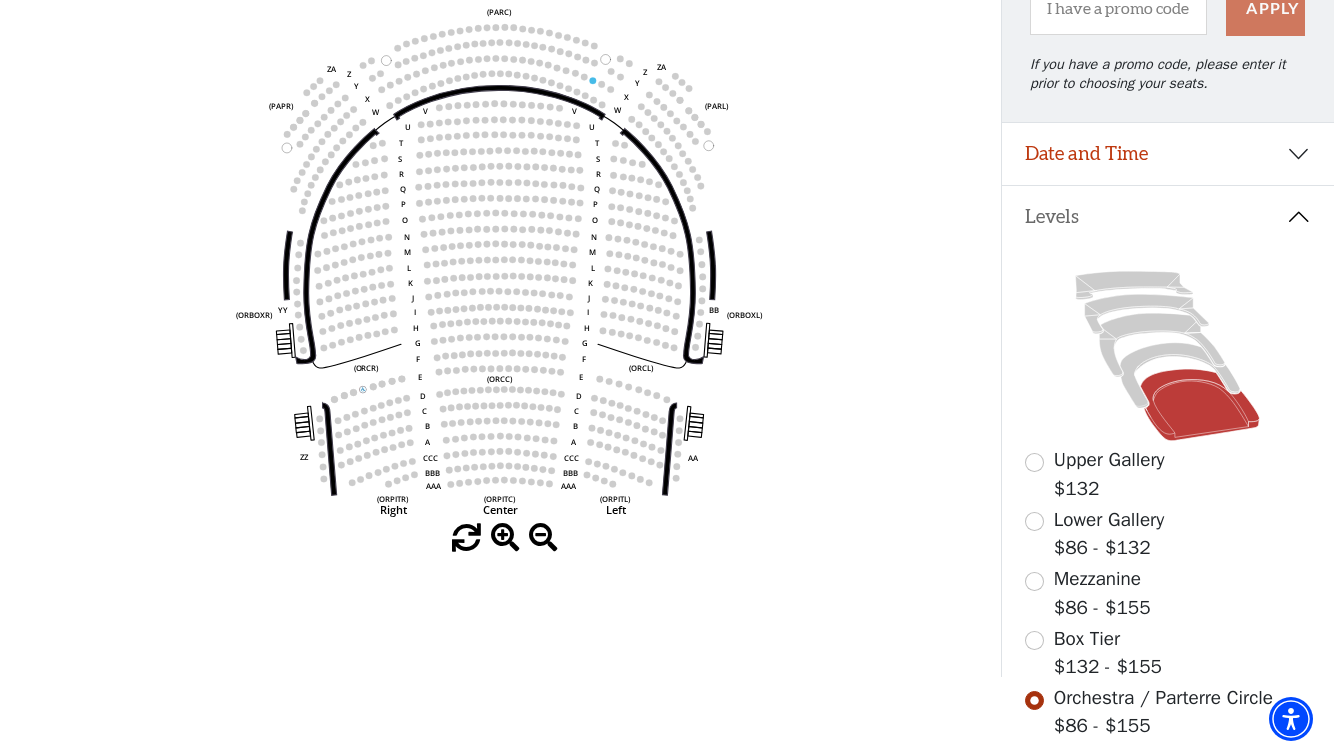 scroll, scrollTop: 260, scrollLeft: 0, axis: vertical 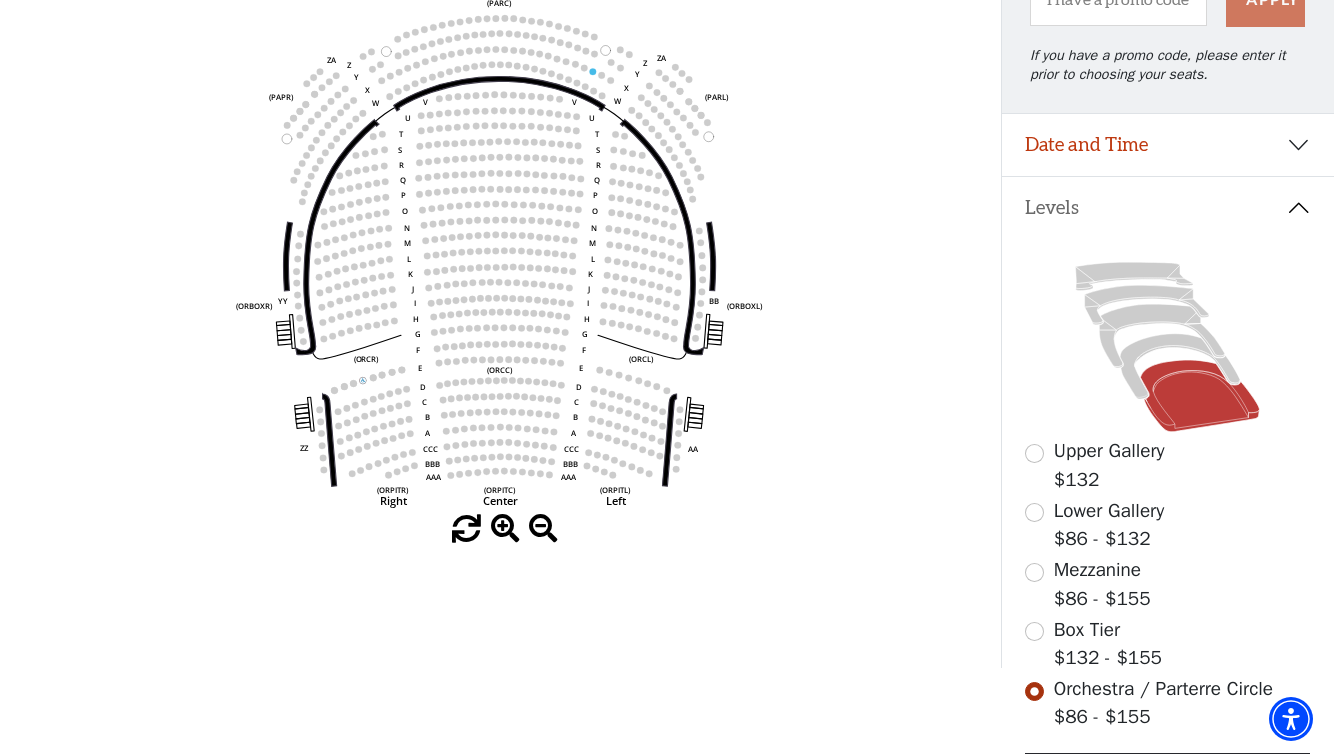 click at bounding box center [1034, 631] 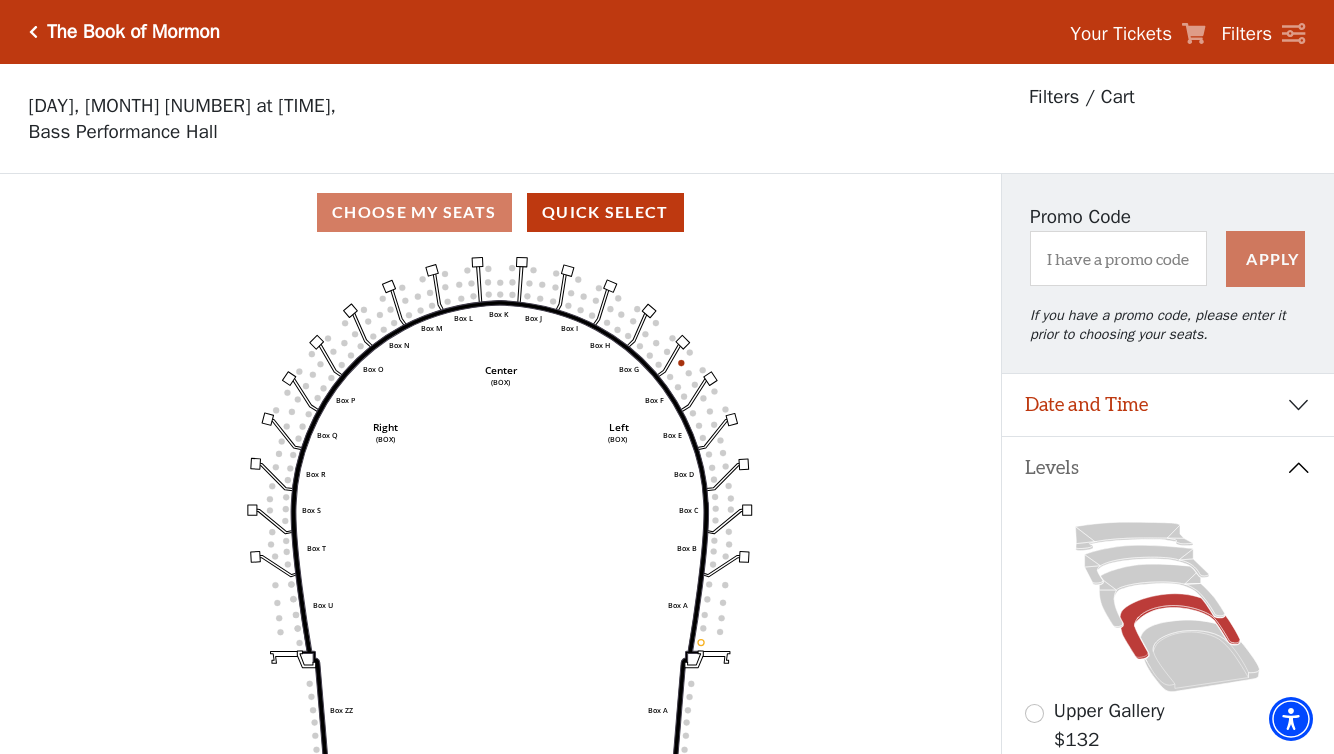scroll, scrollTop: 93, scrollLeft: 0, axis: vertical 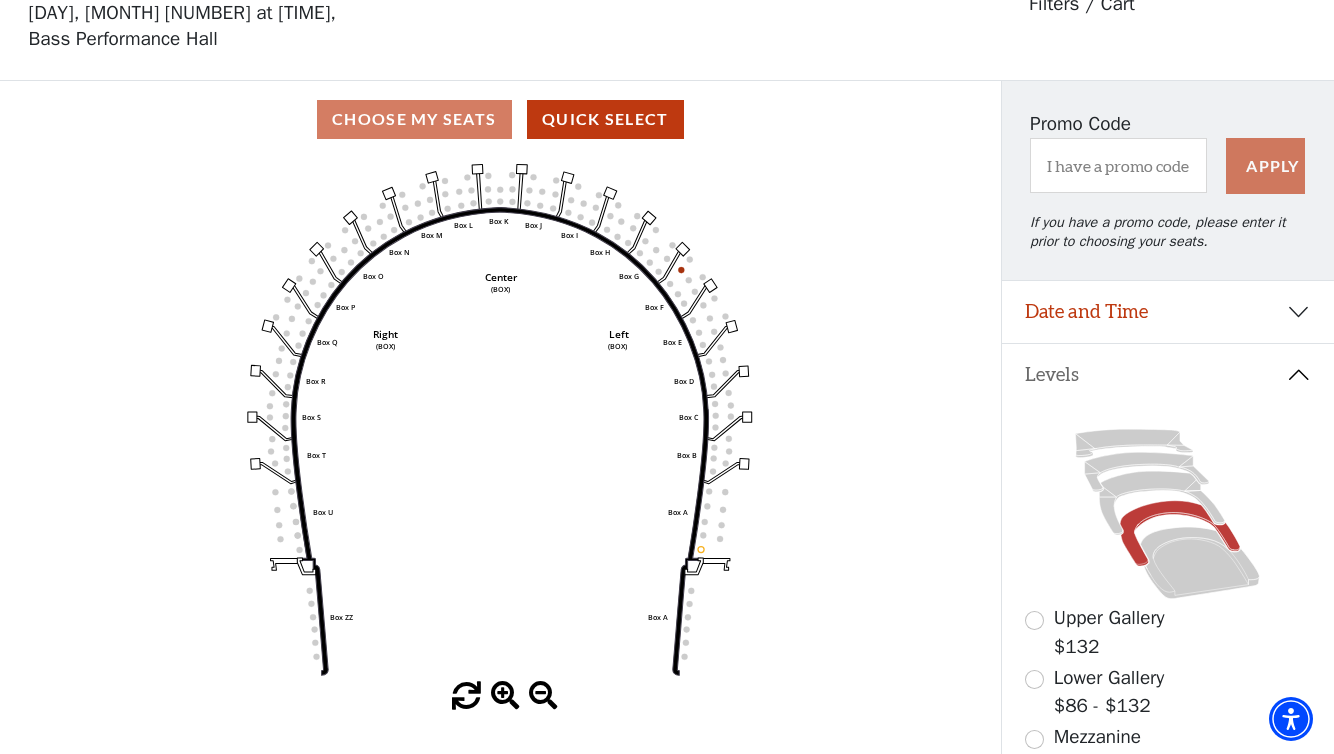 click at bounding box center (1034, 620) 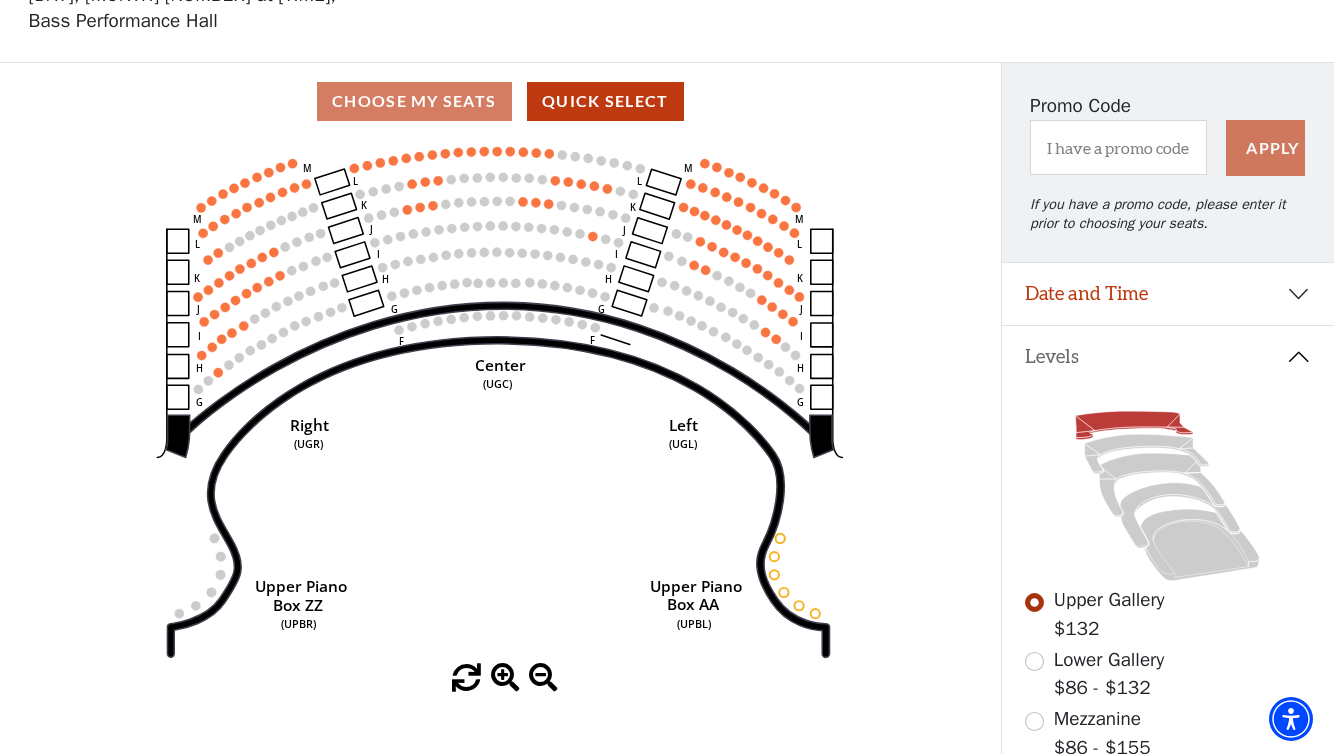 scroll, scrollTop: 110, scrollLeft: 0, axis: vertical 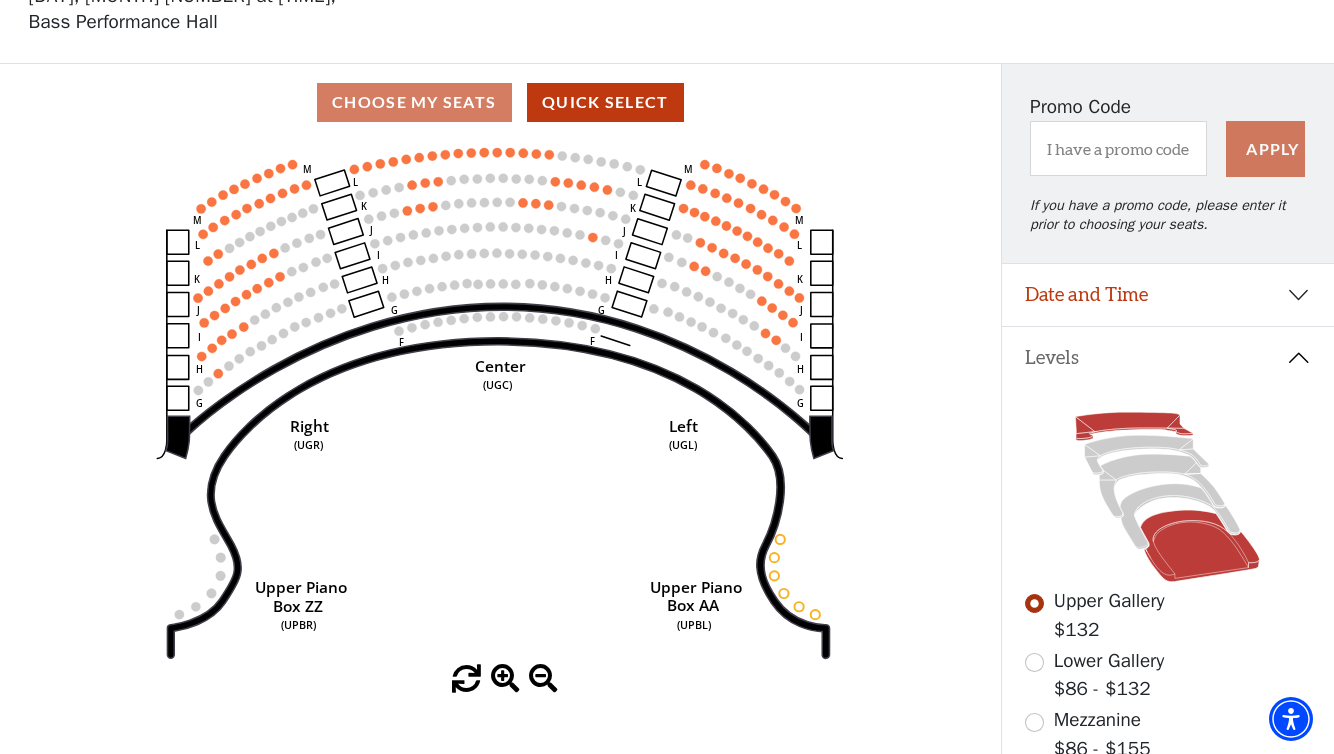 click 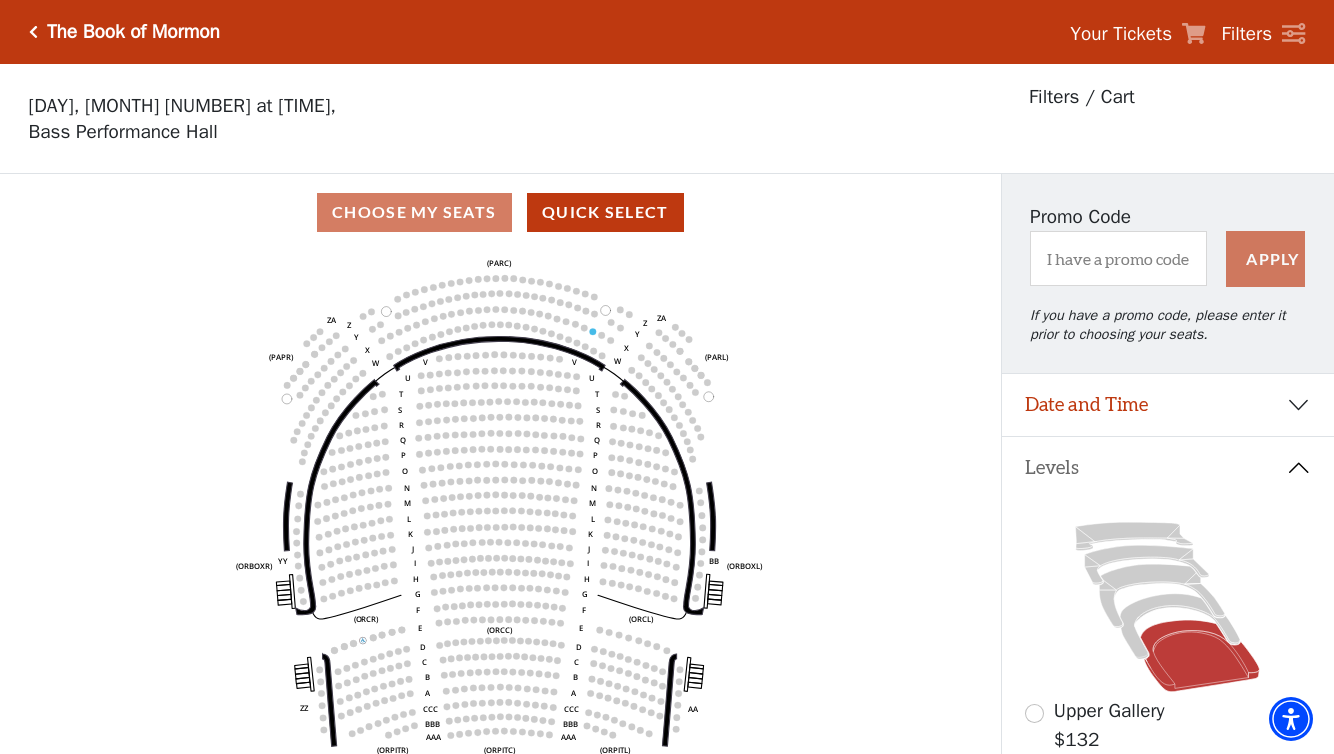 scroll, scrollTop: 93, scrollLeft: 0, axis: vertical 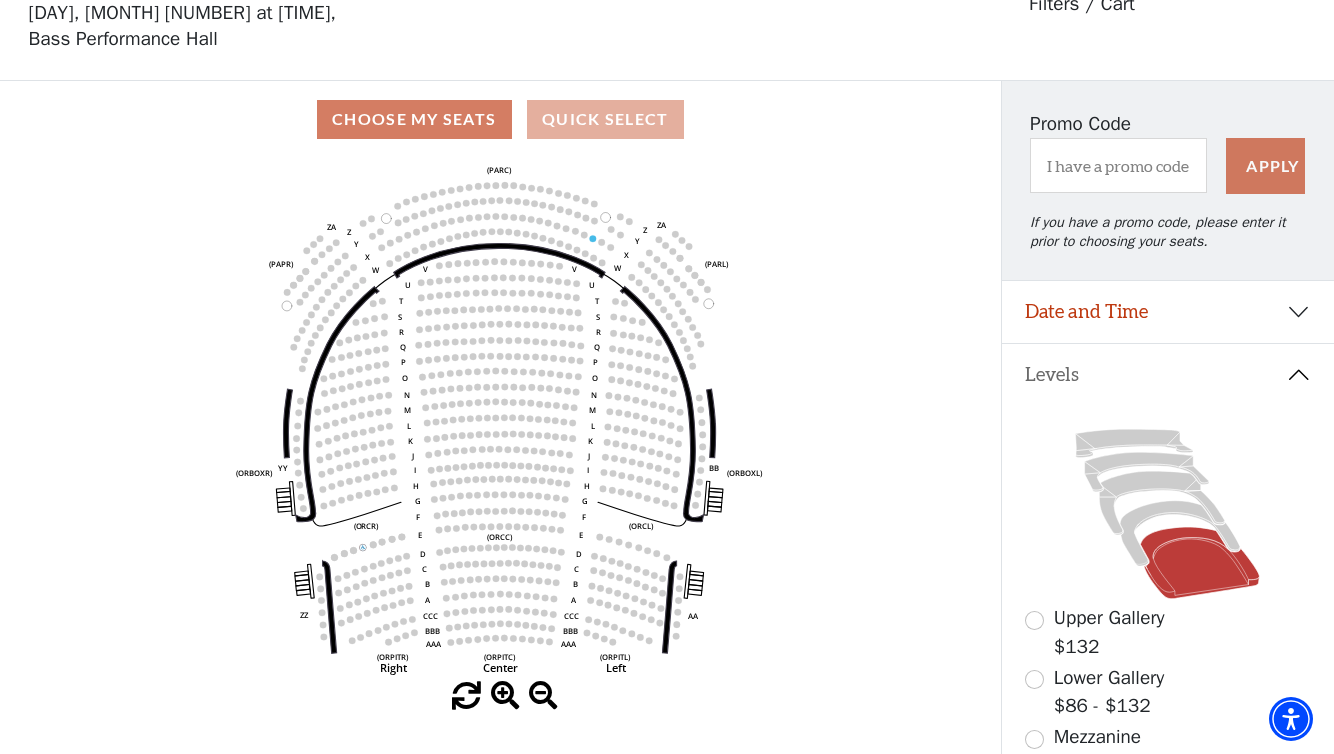 click on "Quick Select" at bounding box center [605, 119] 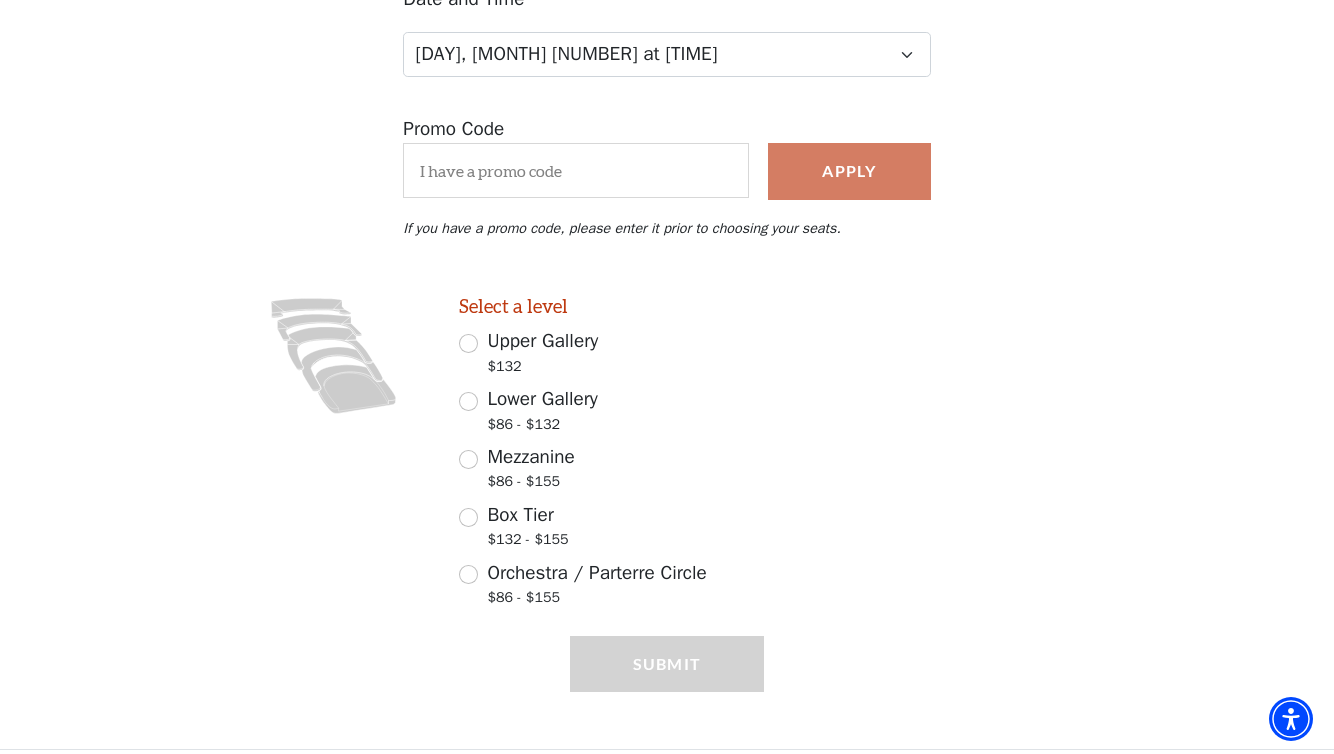scroll, scrollTop: 284, scrollLeft: 0, axis: vertical 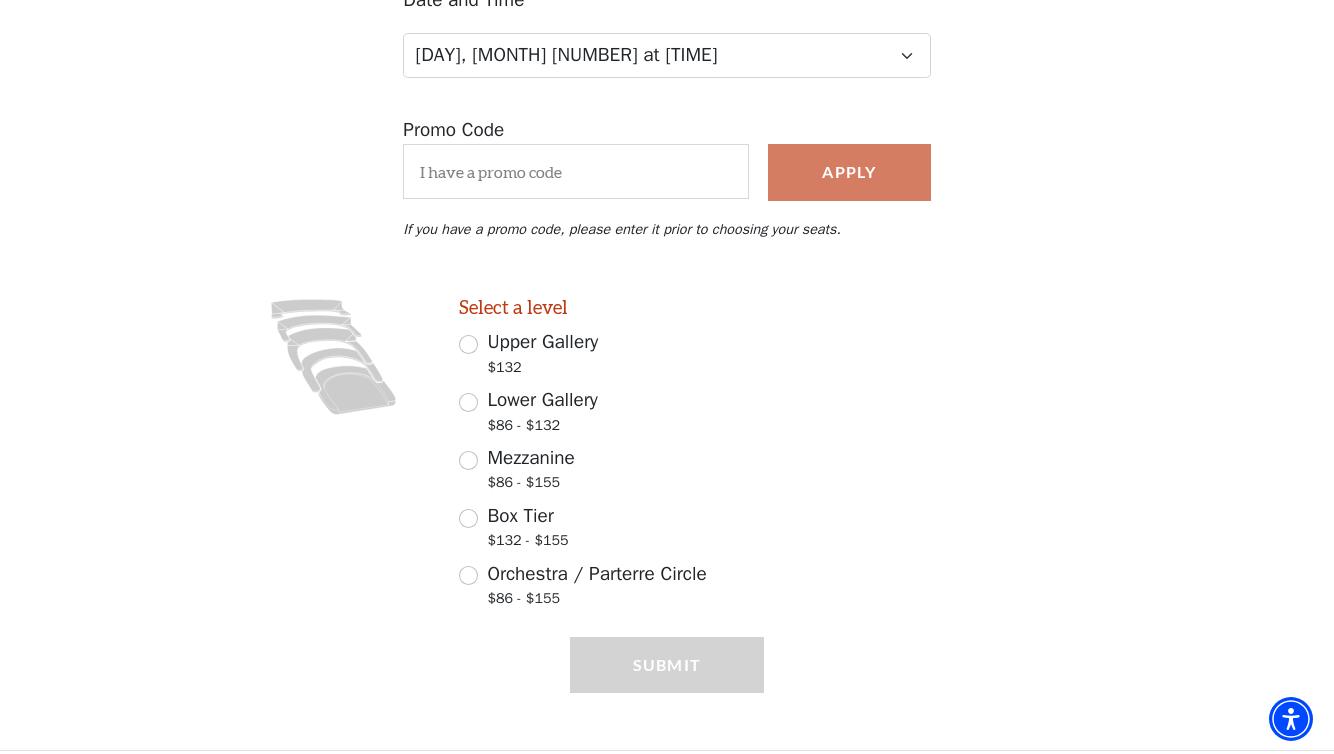 click on "Lower Gallery     $86 - $132" at bounding box center (468, 402) 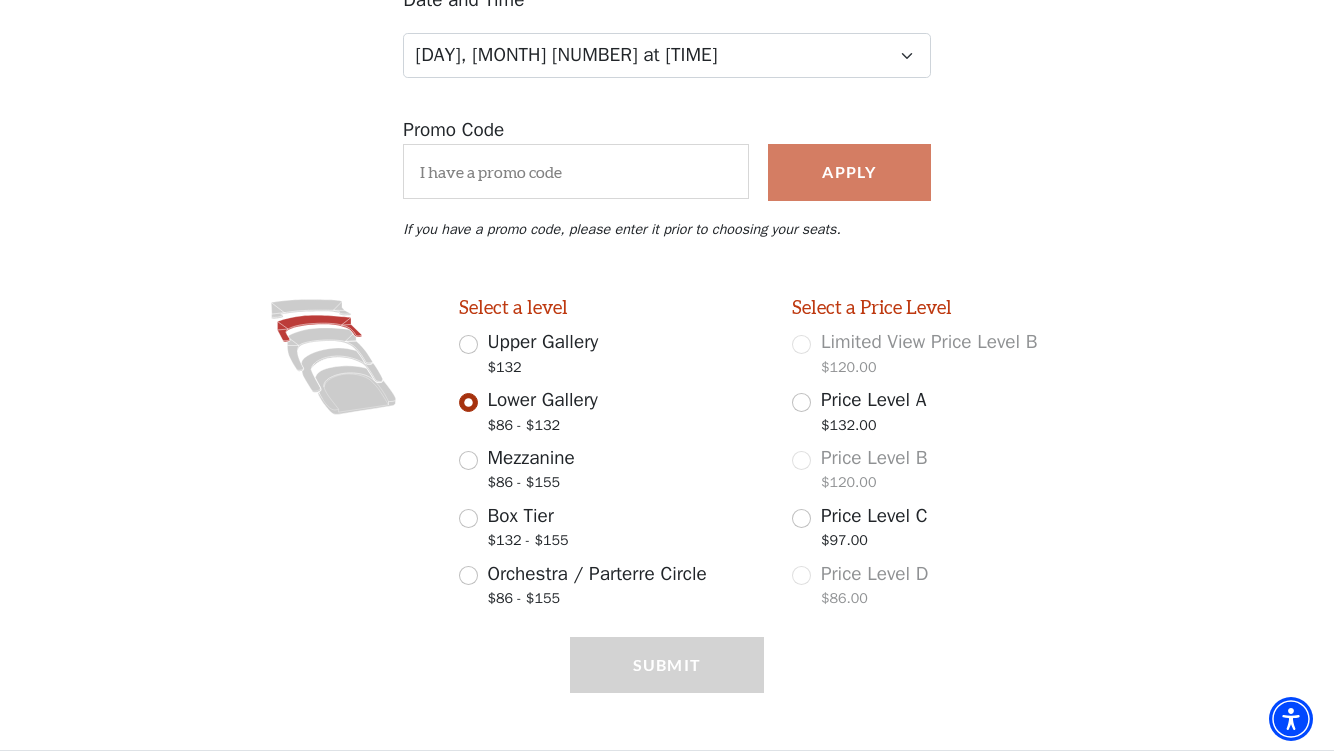 click on "Price Level A $132.00" at bounding box center (801, 402) 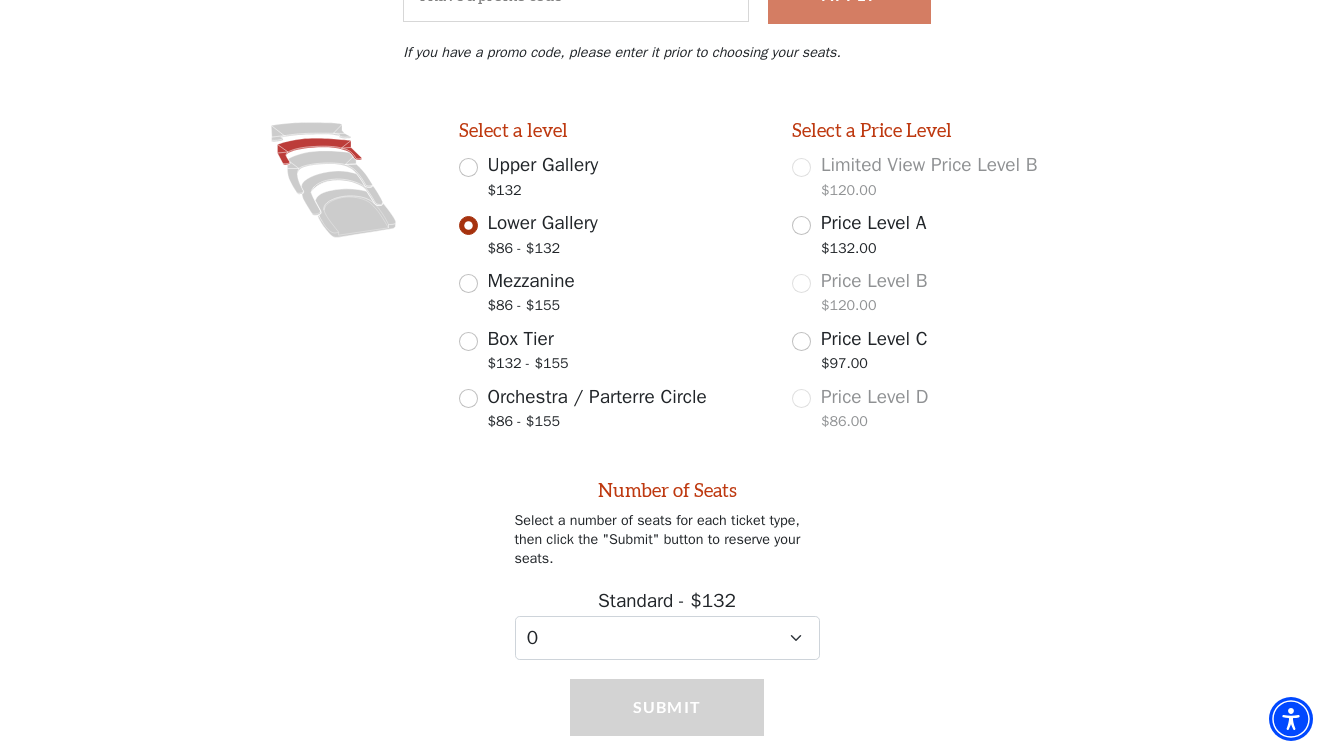 scroll, scrollTop: 495, scrollLeft: 0, axis: vertical 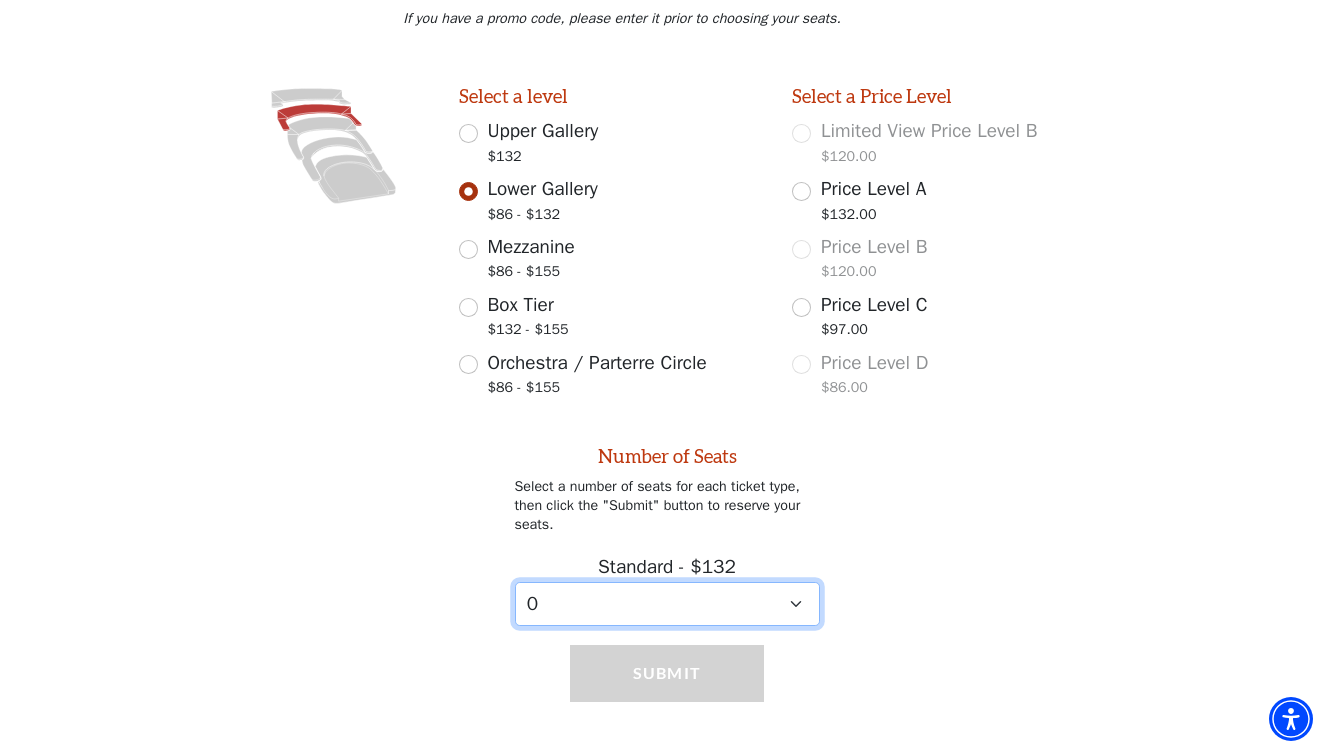 select on "2" 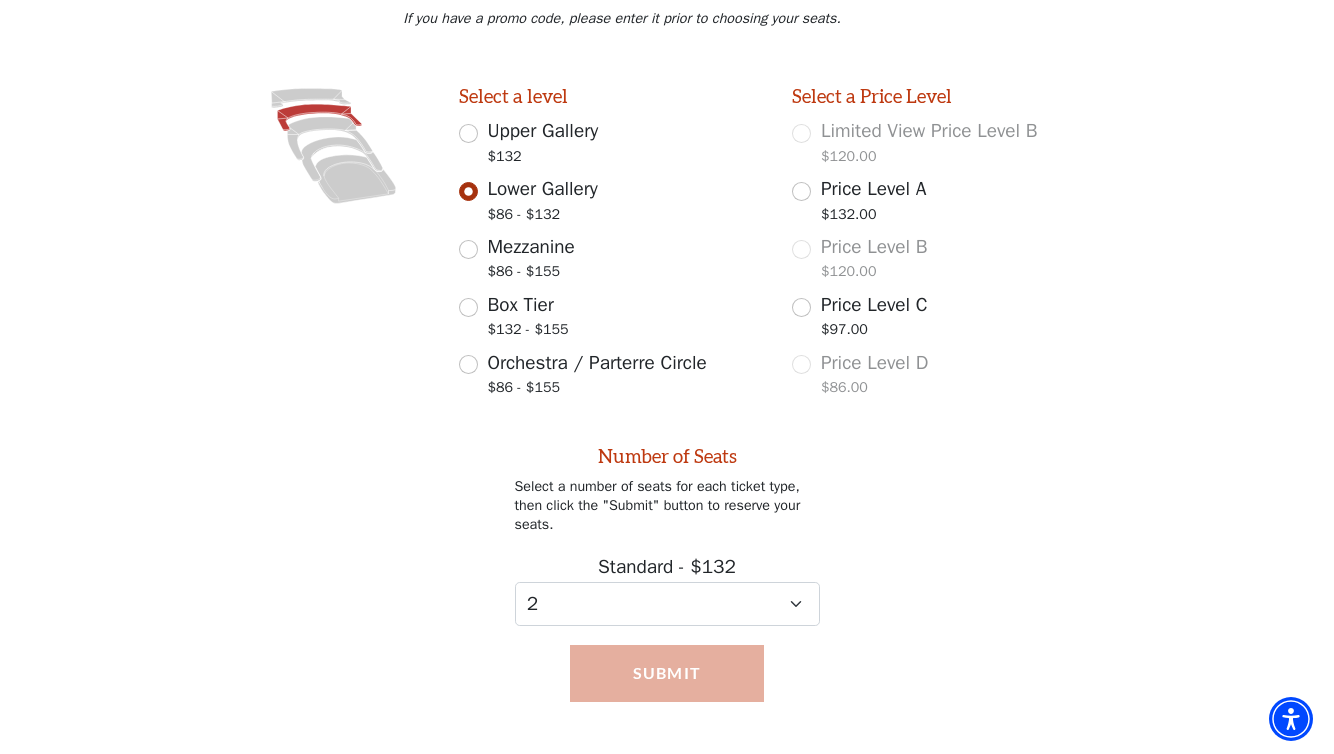 click on "Submit" at bounding box center [667, 673] 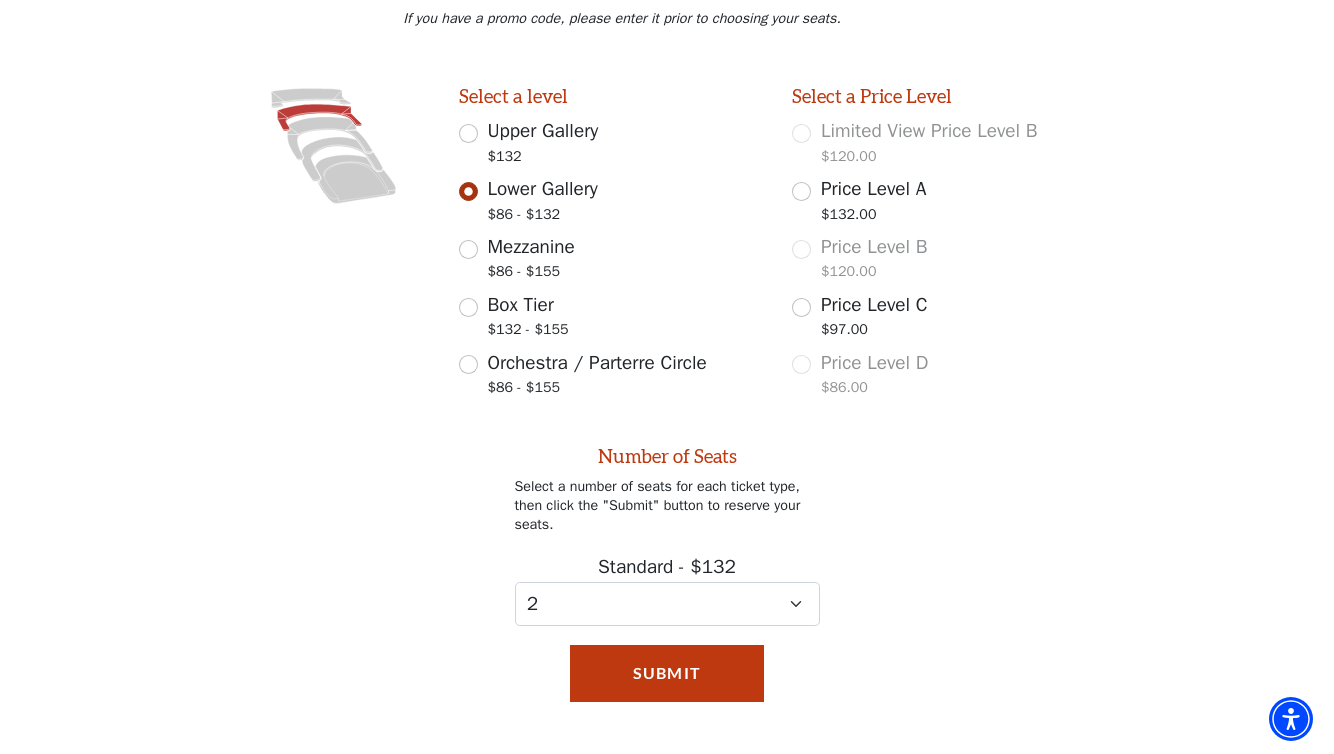 click on "Mezzanine     $86 - $155" at bounding box center (468, 249) 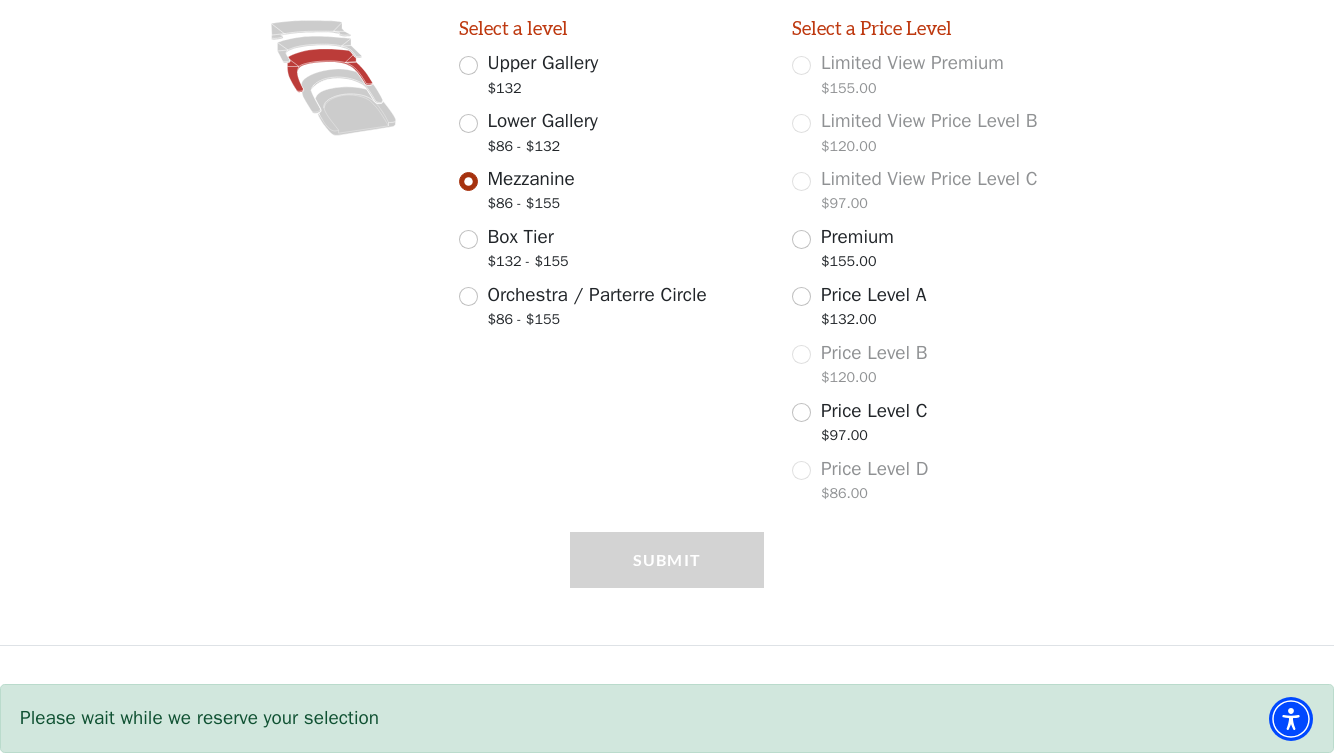 scroll, scrollTop: 562, scrollLeft: 0, axis: vertical 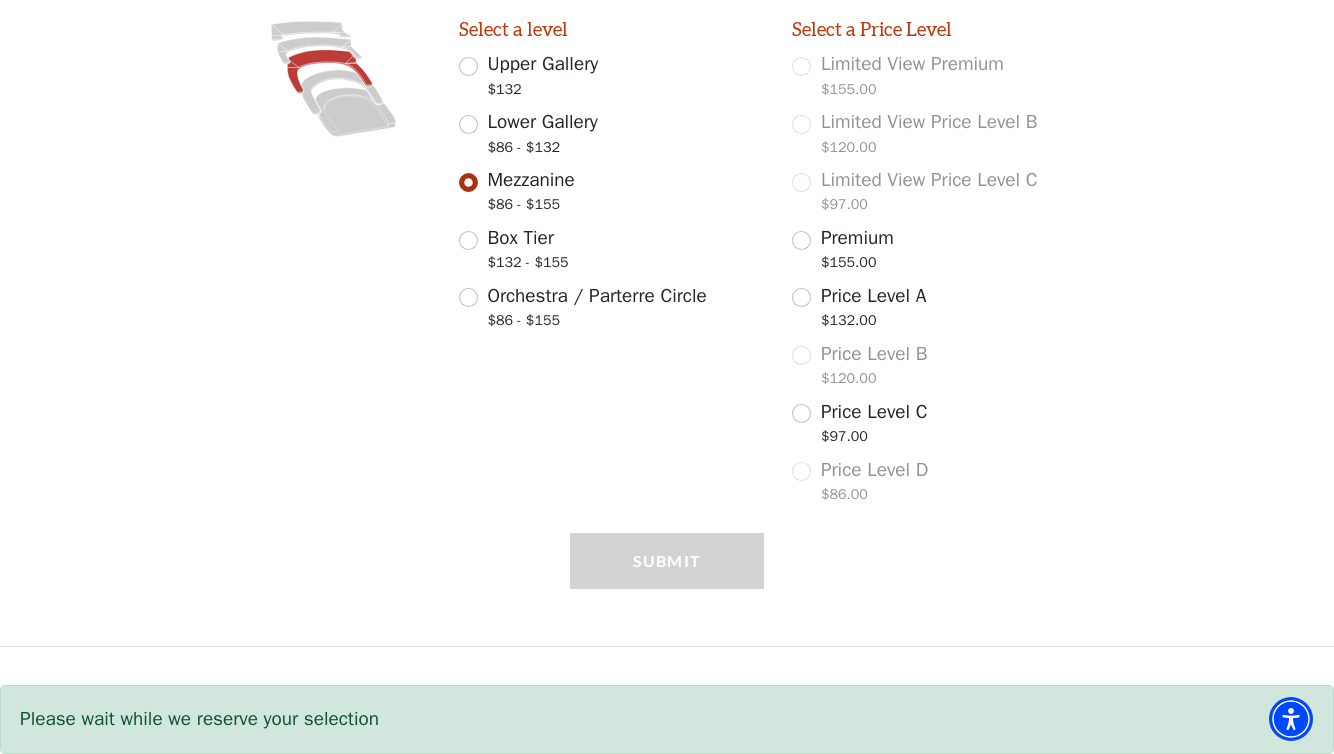 click on "Price Level C $97.00" at bounding box center [801, 413] 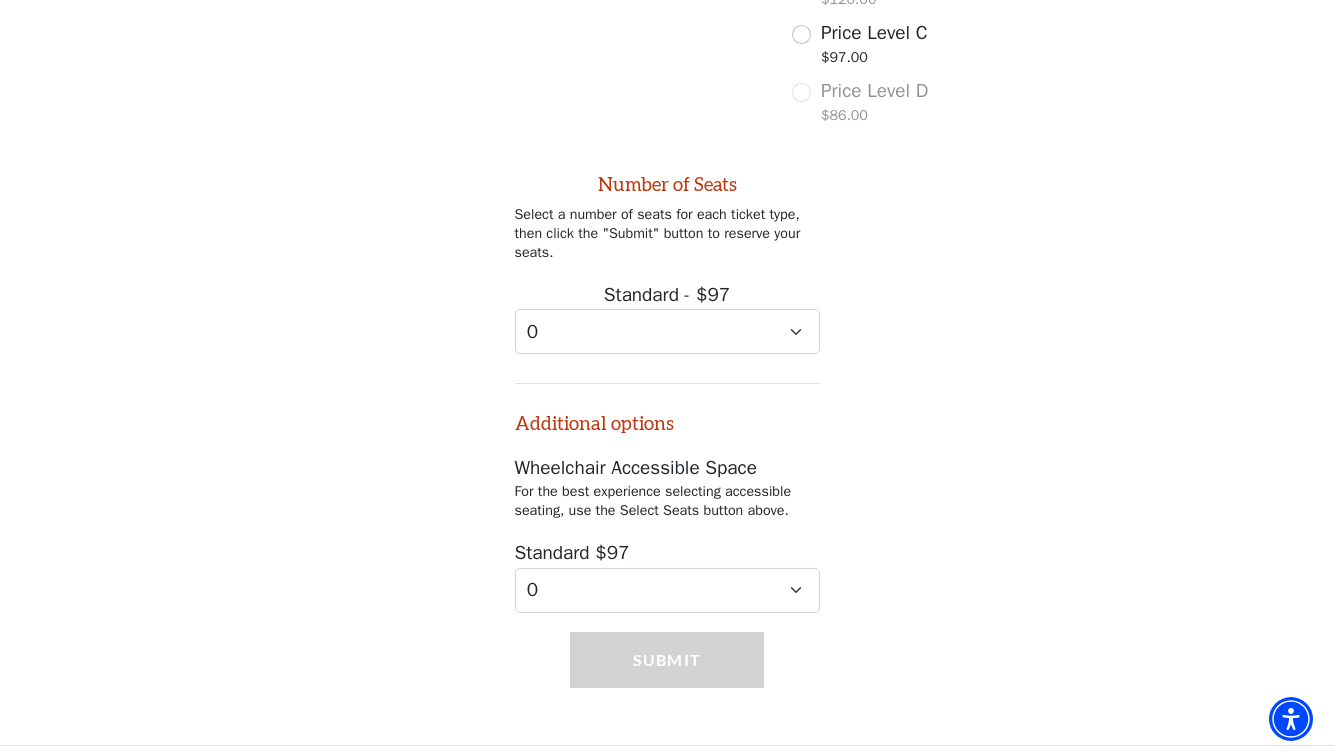 scroll, scrollTop: 1026, scrollLeft: 0, axis: vertical 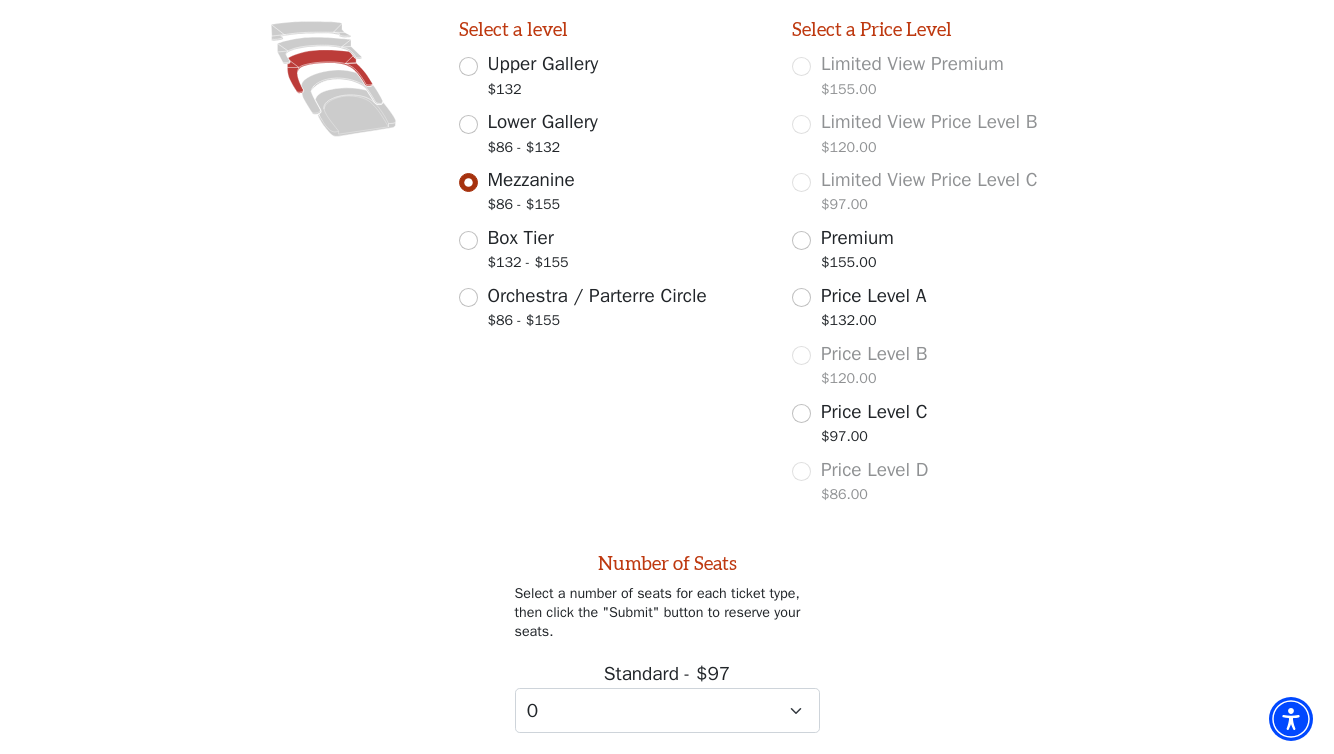 click on "Lower Gallery     $86 - $132" at bounding box center [468, 124] 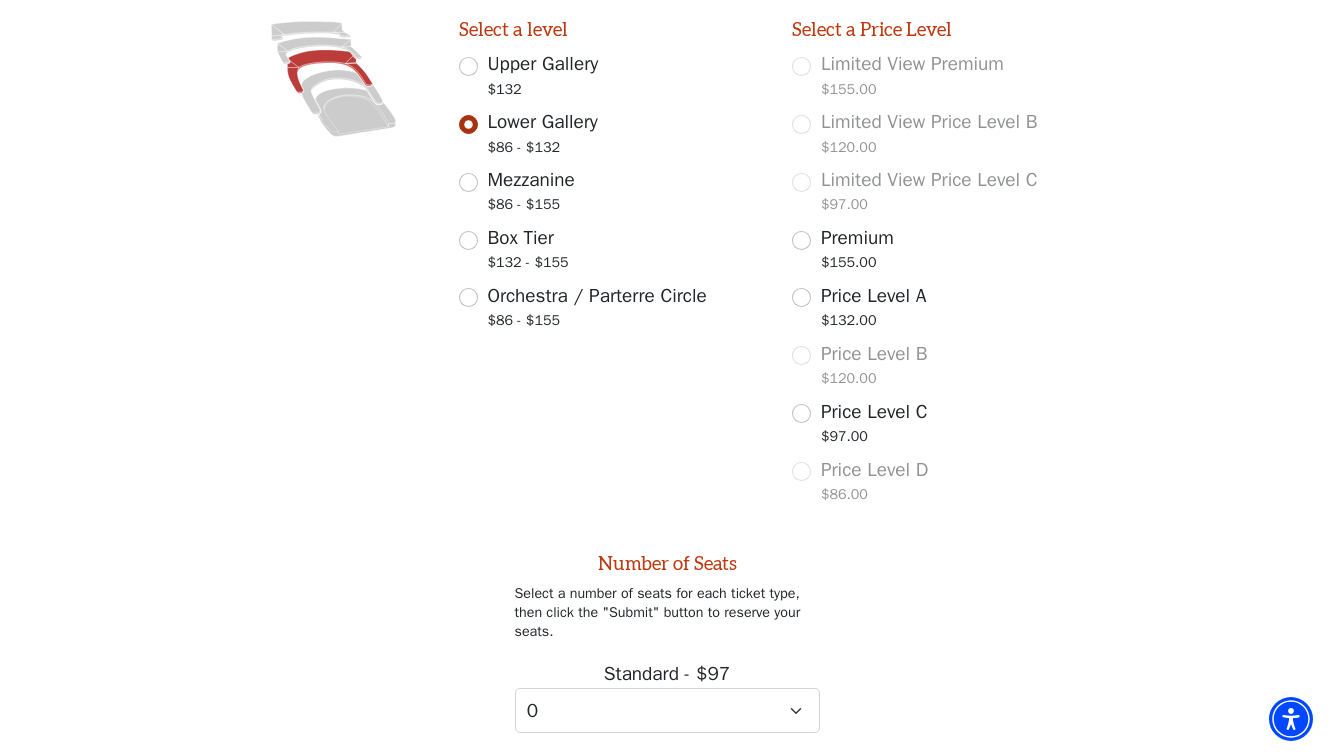 scroll, scrollTop: 390, scrollLeft: 0, axis: vertical 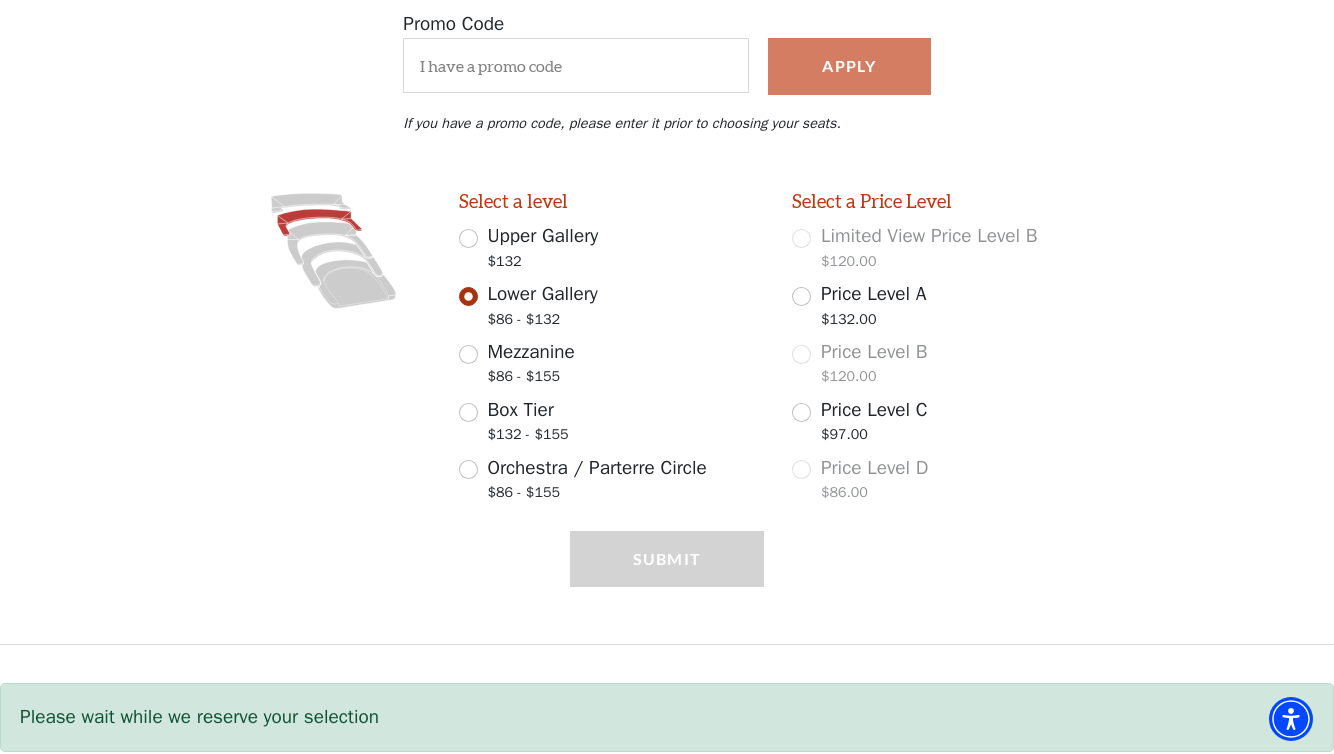click on "Price Level C $97.00" at bounding box center (801, 412) 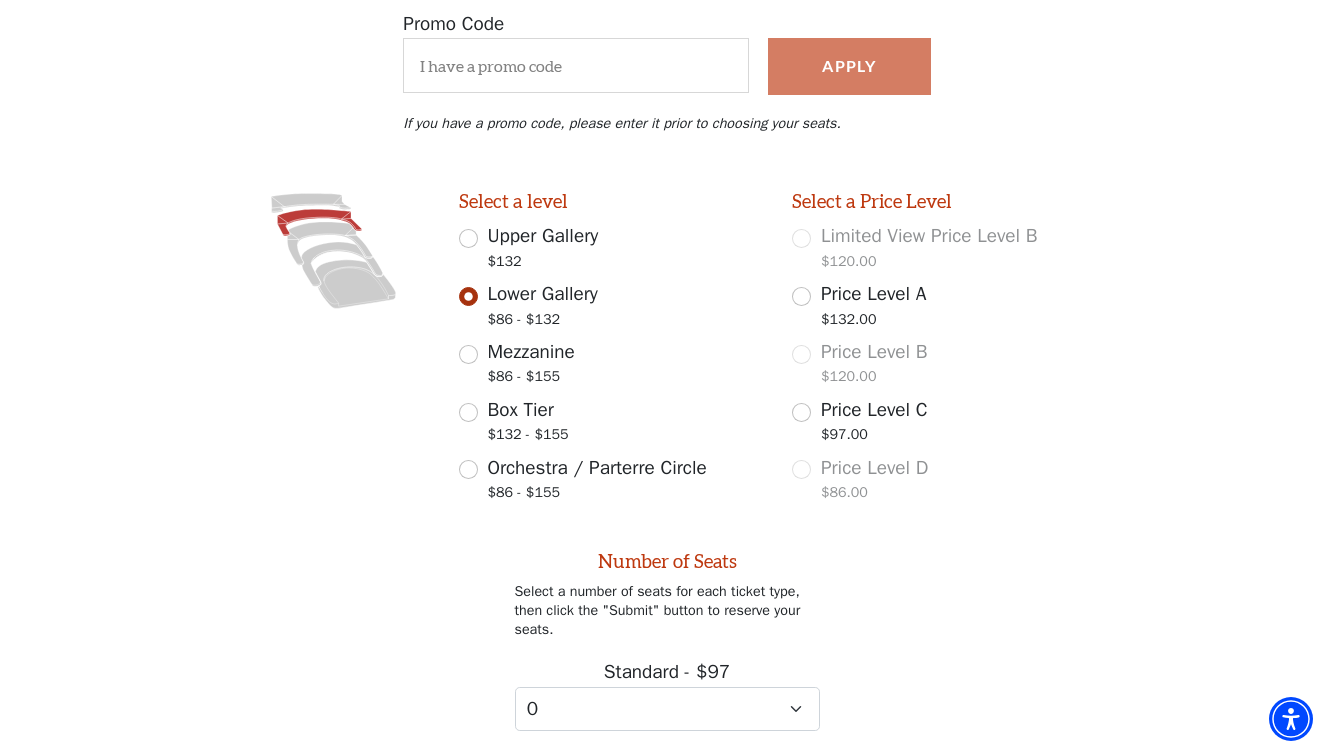 scroll, scrollTop: 854, scrollLeft: 0, axis: vertical 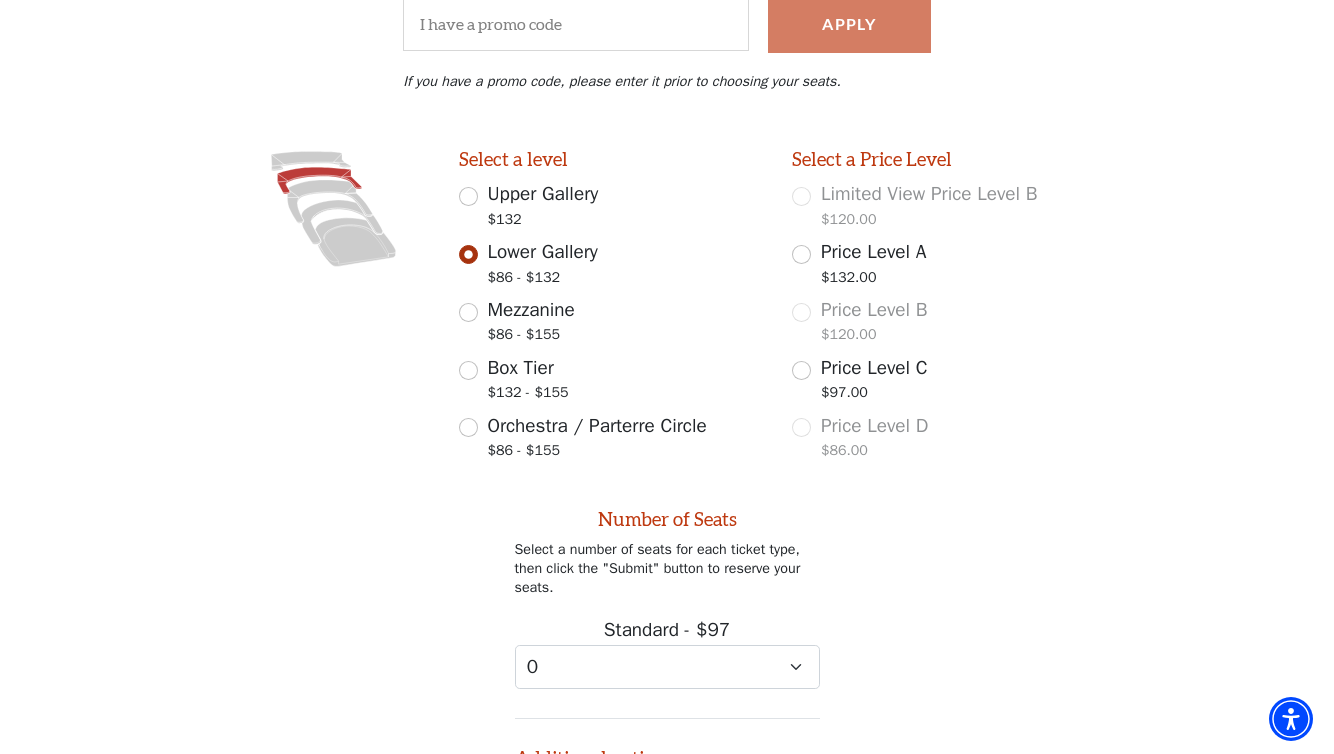 click on "Mezzanine     $86 - $155" at bounding box center (468, 312) 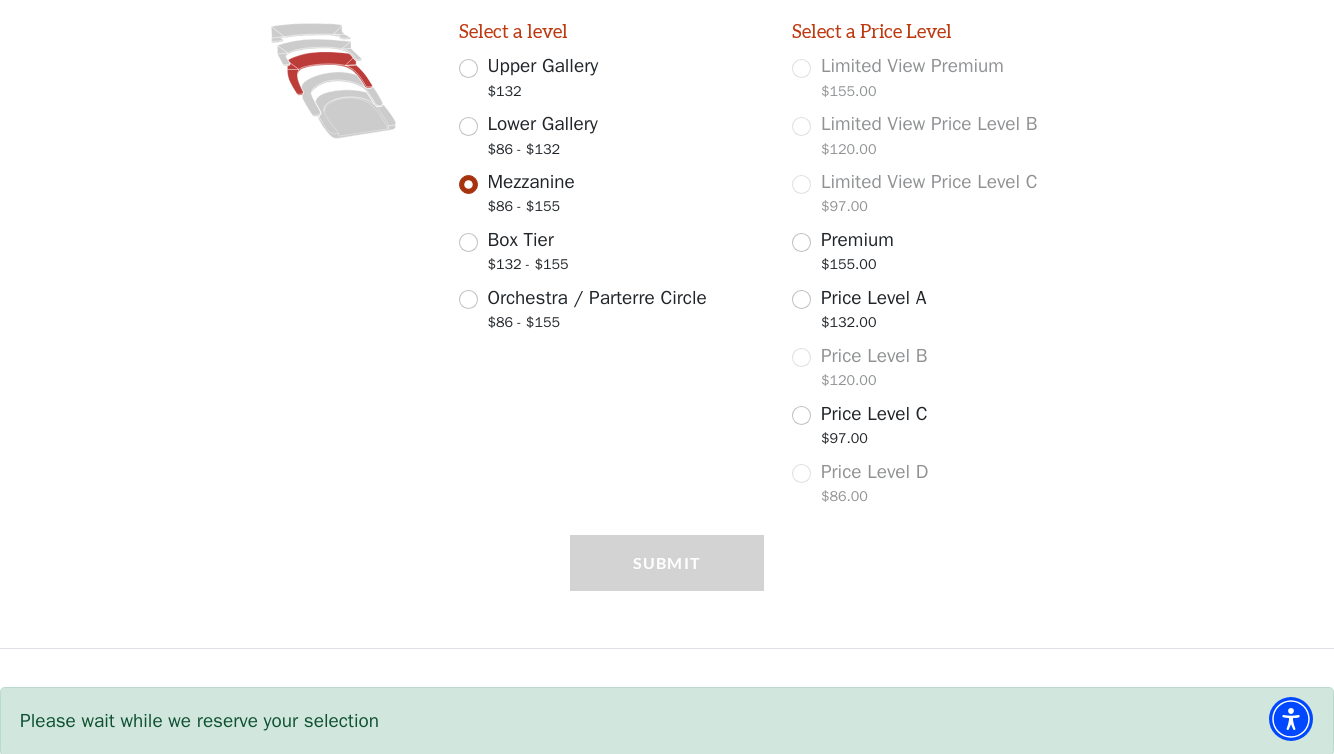 scroll, scrollTop: 562, scrollLeft: 0, axis: vertical 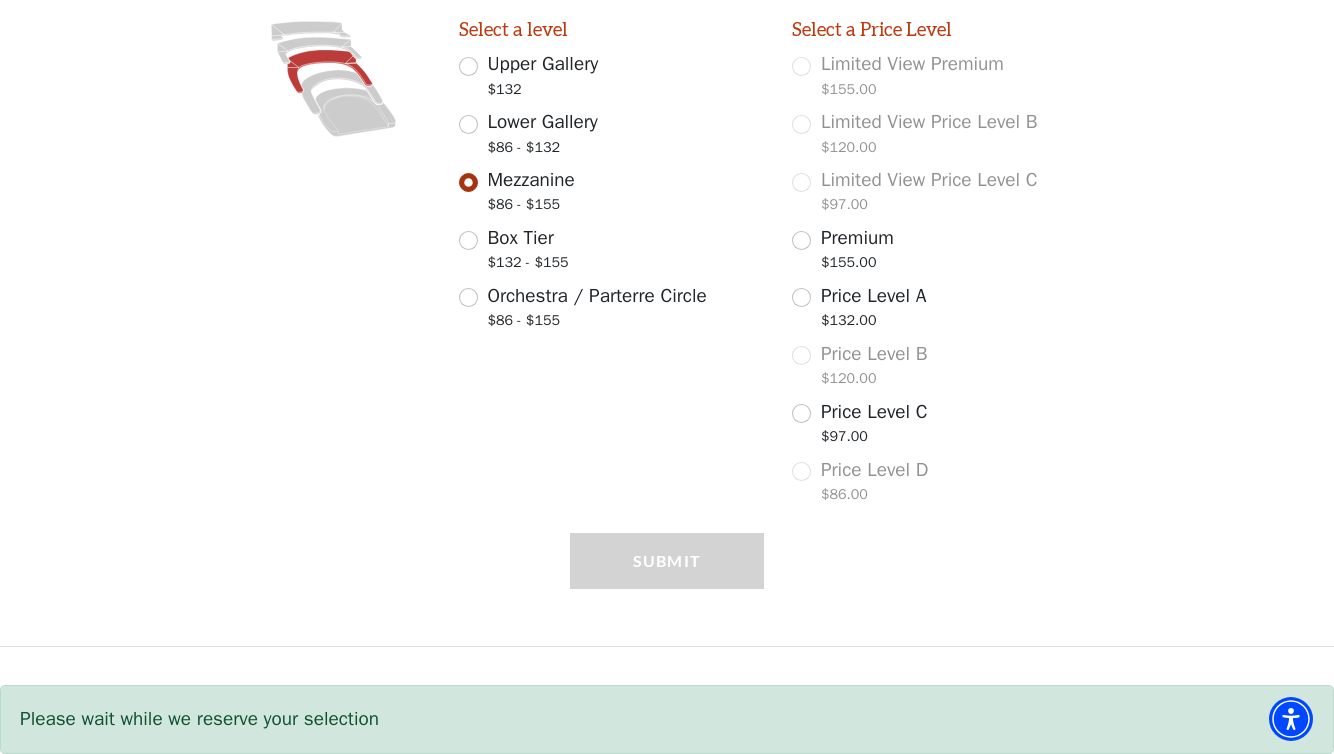 click on "Price Level A $132.00" at bounding box center (801, 297) 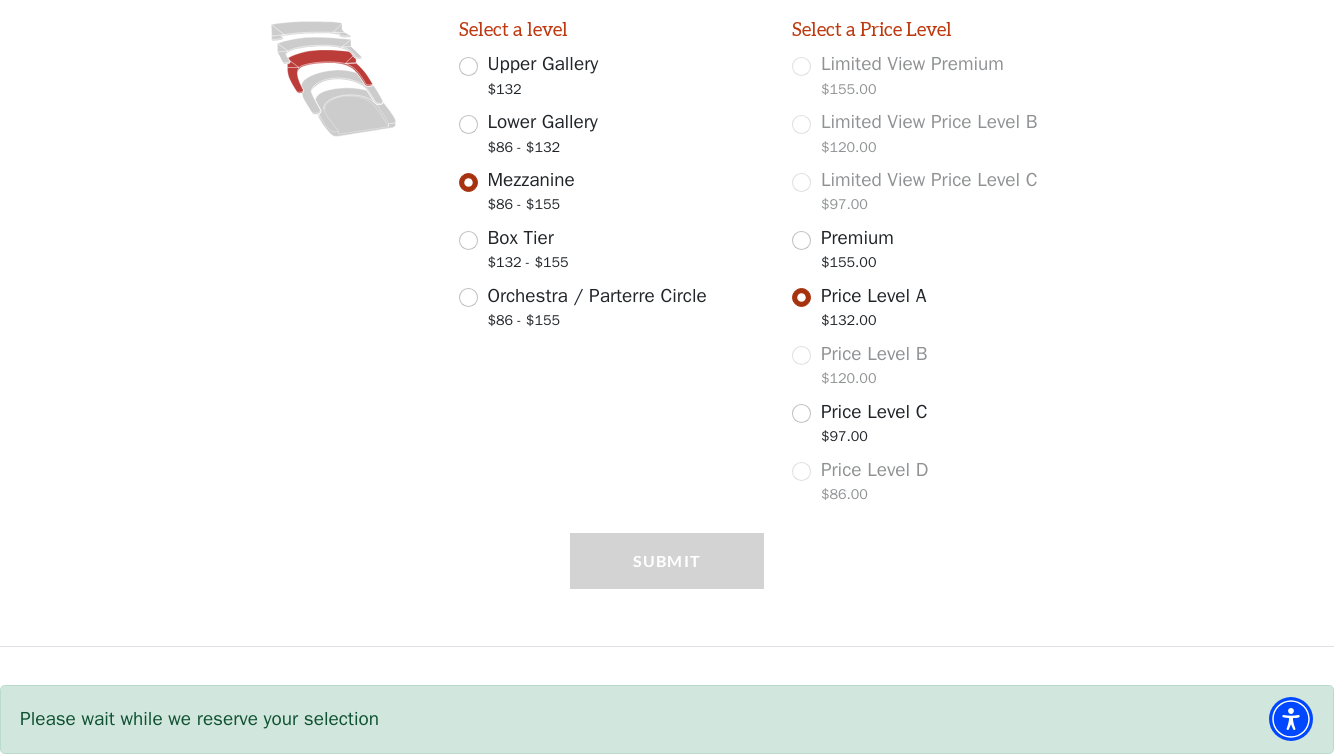 select on "2" 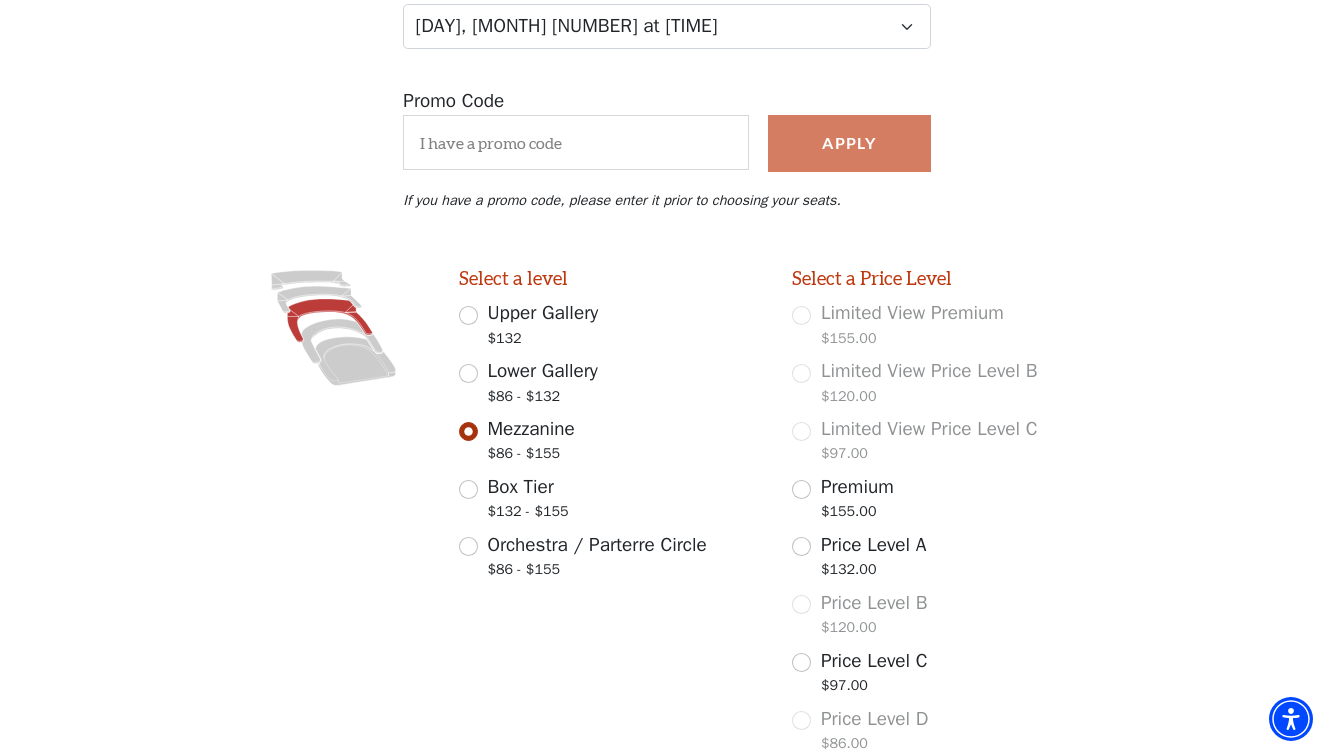 scroll, scrollTop: 322, scrollLeft: 0, axis: vertical 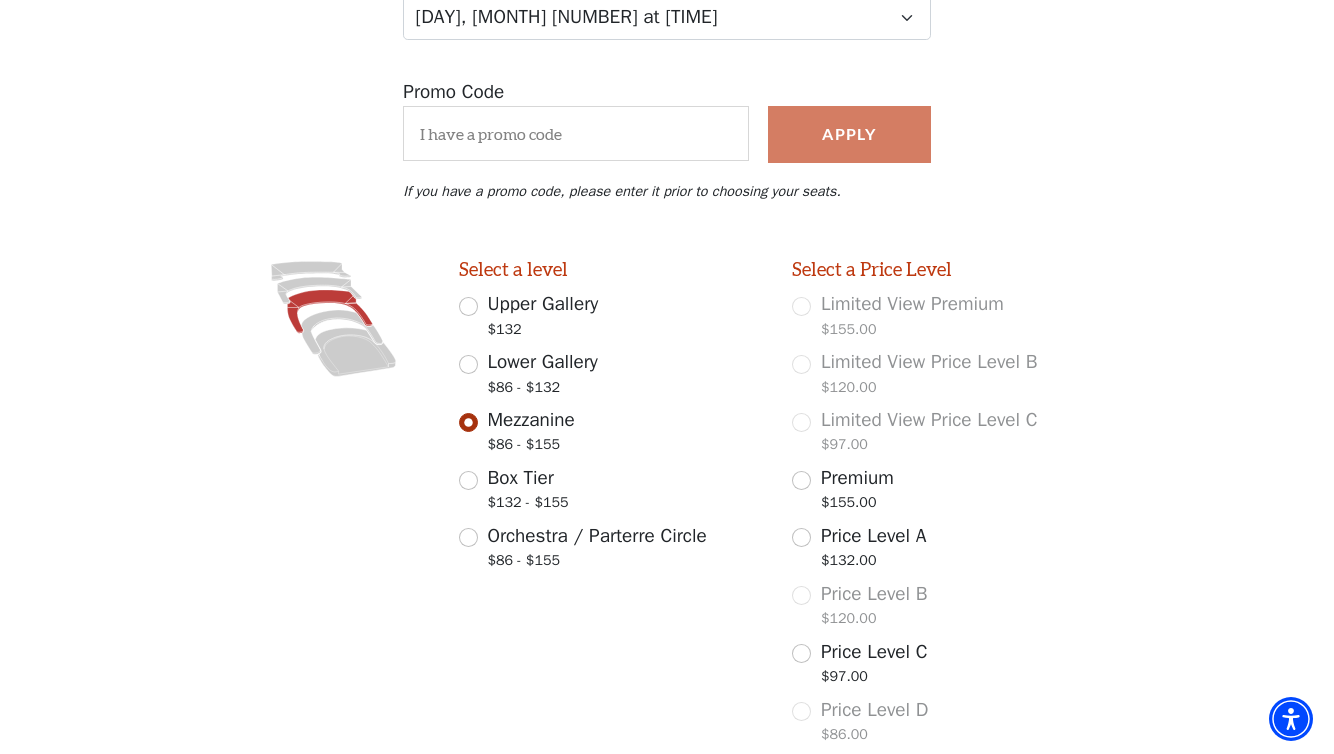 click on "Lower Gallery     $86 - $132" at bounding box center (468, 364) 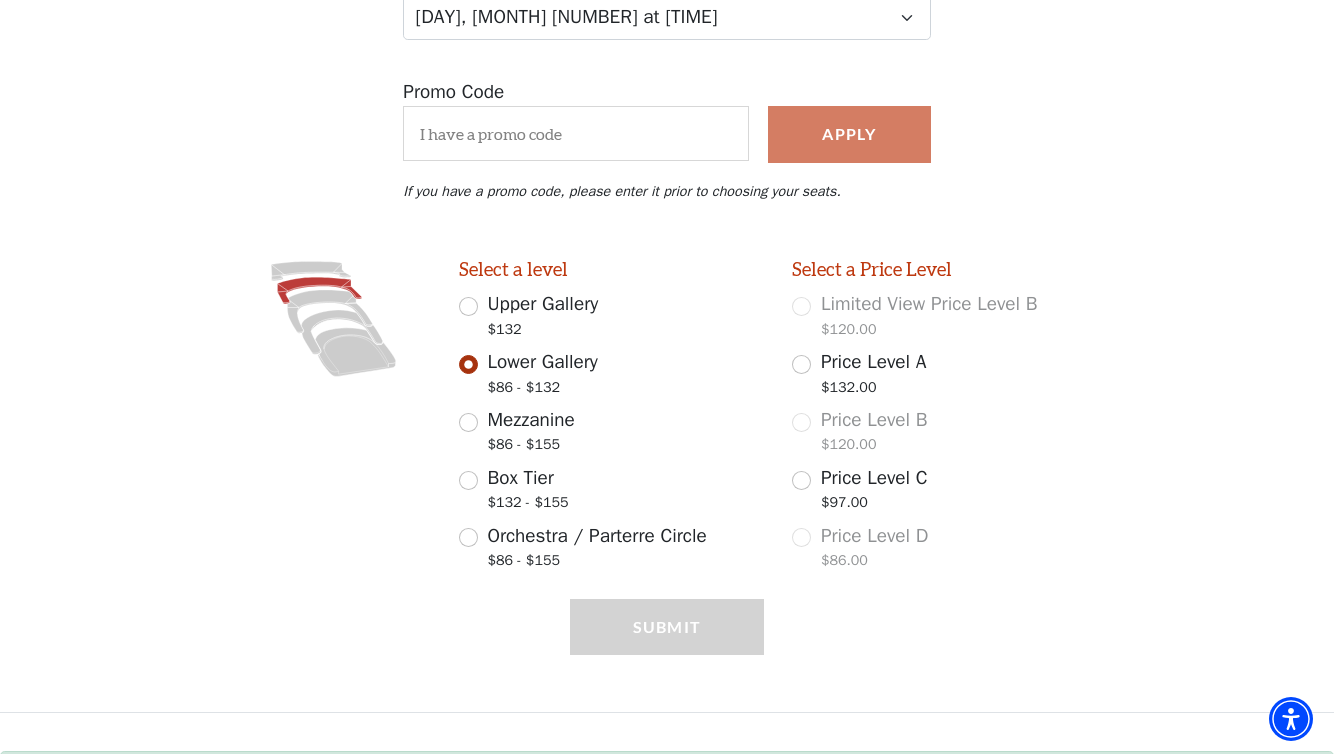 scroll, scrollTop: 390, scrollLeft: 0, axis: vertical 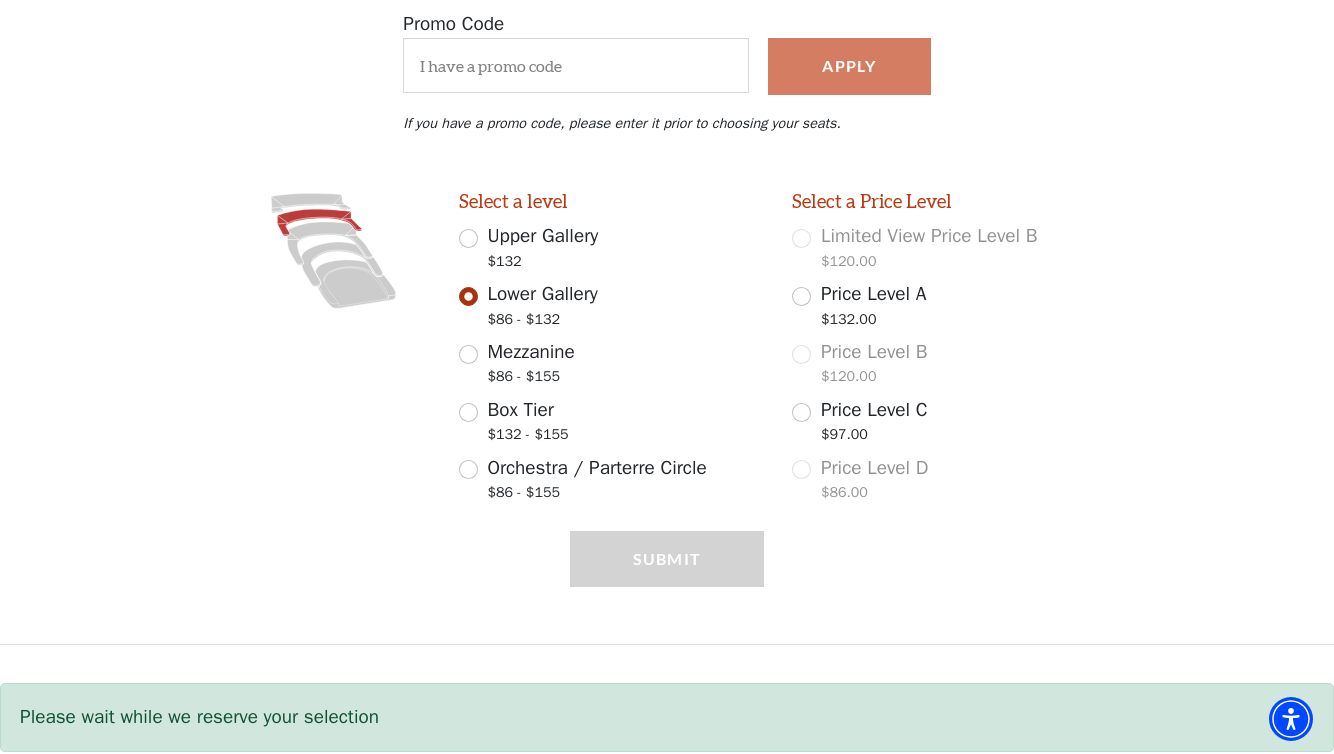 click on "Price Level C $97.00" at bounding box center (801, 412) 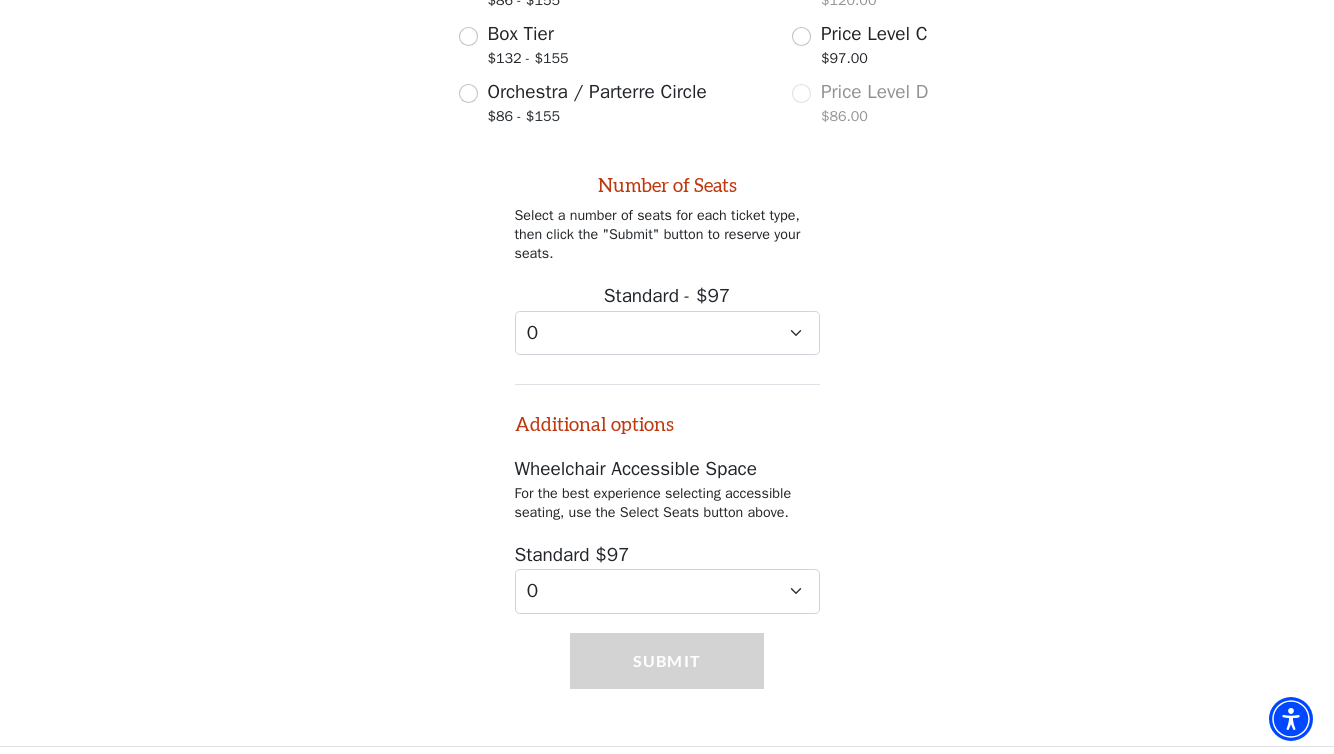 scroll, scrollTop: 854, scrollLeft: 0, axis: vertical 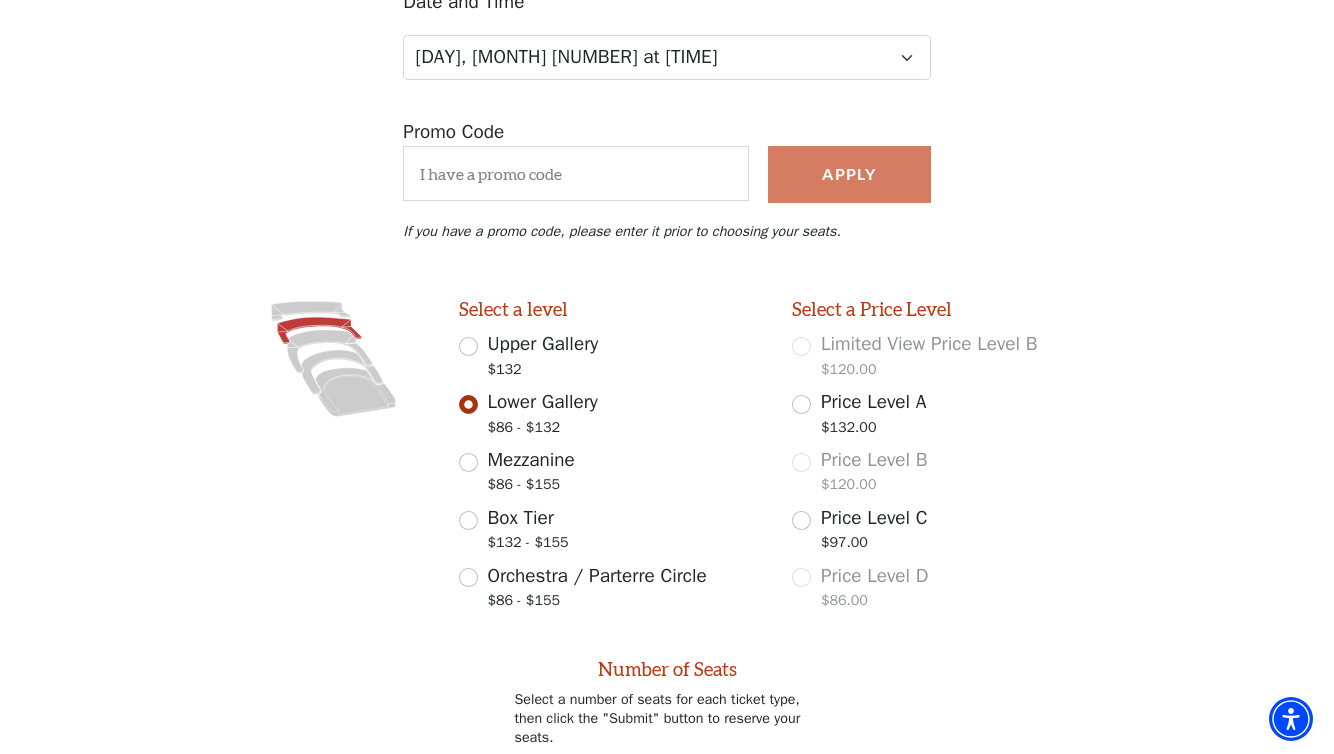 click on "Upper Gallery     $132" at bounding box center [468, 346] 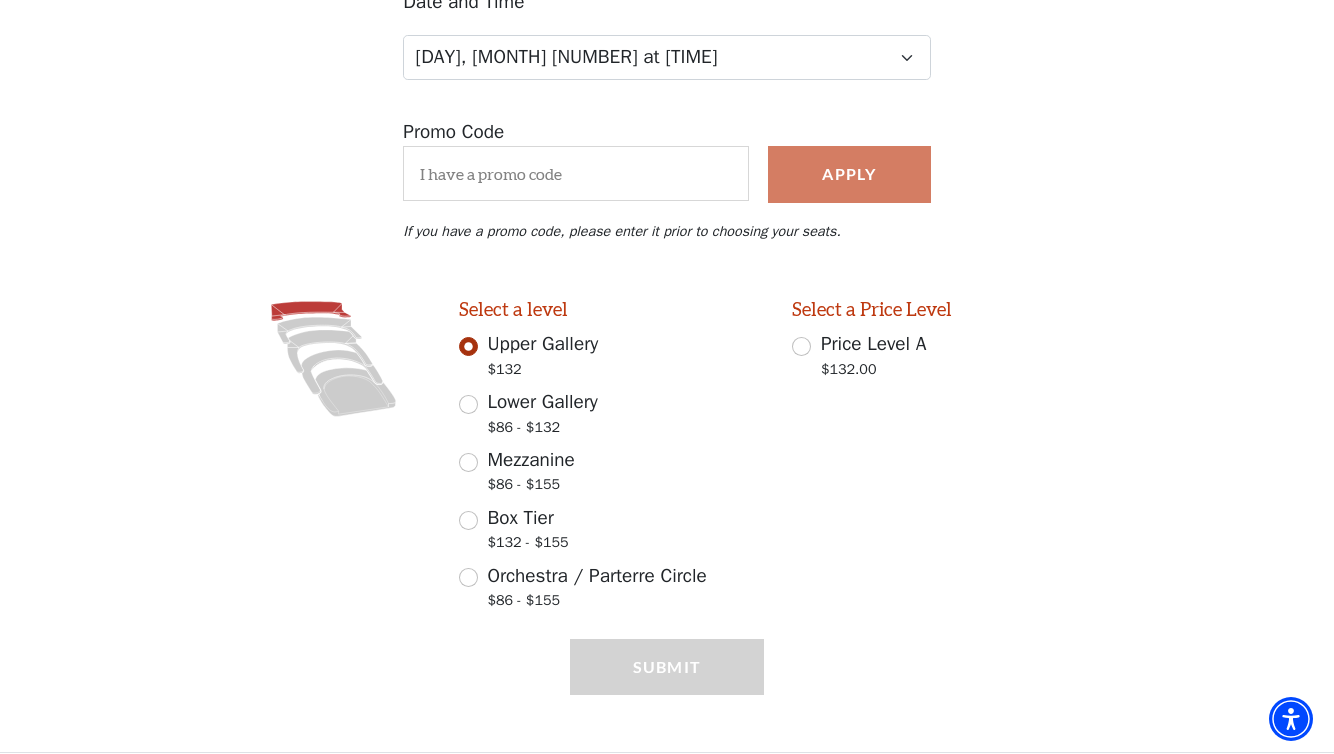 scroll, scrollTop: 390, scrollLeft: 0, axis: vertical 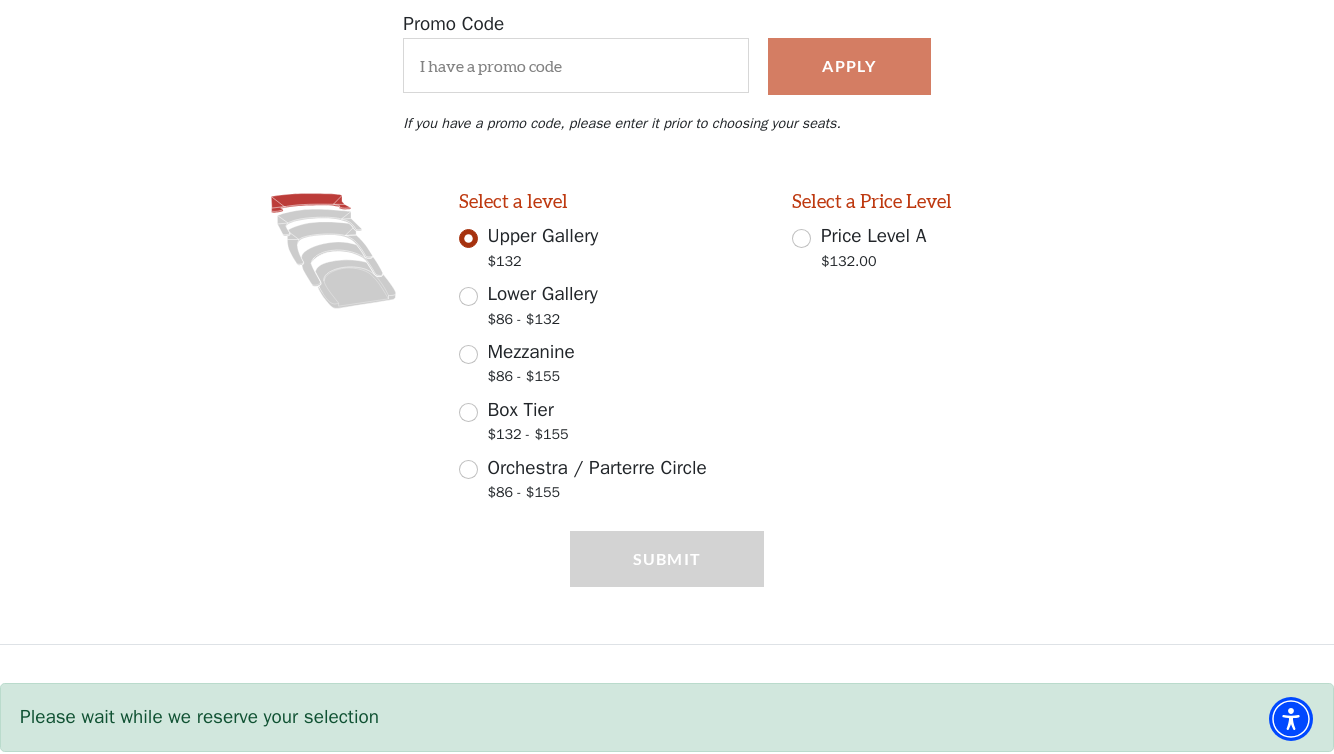 click on "Box Tier     $132 - $155" at bounding box center (468, 412) 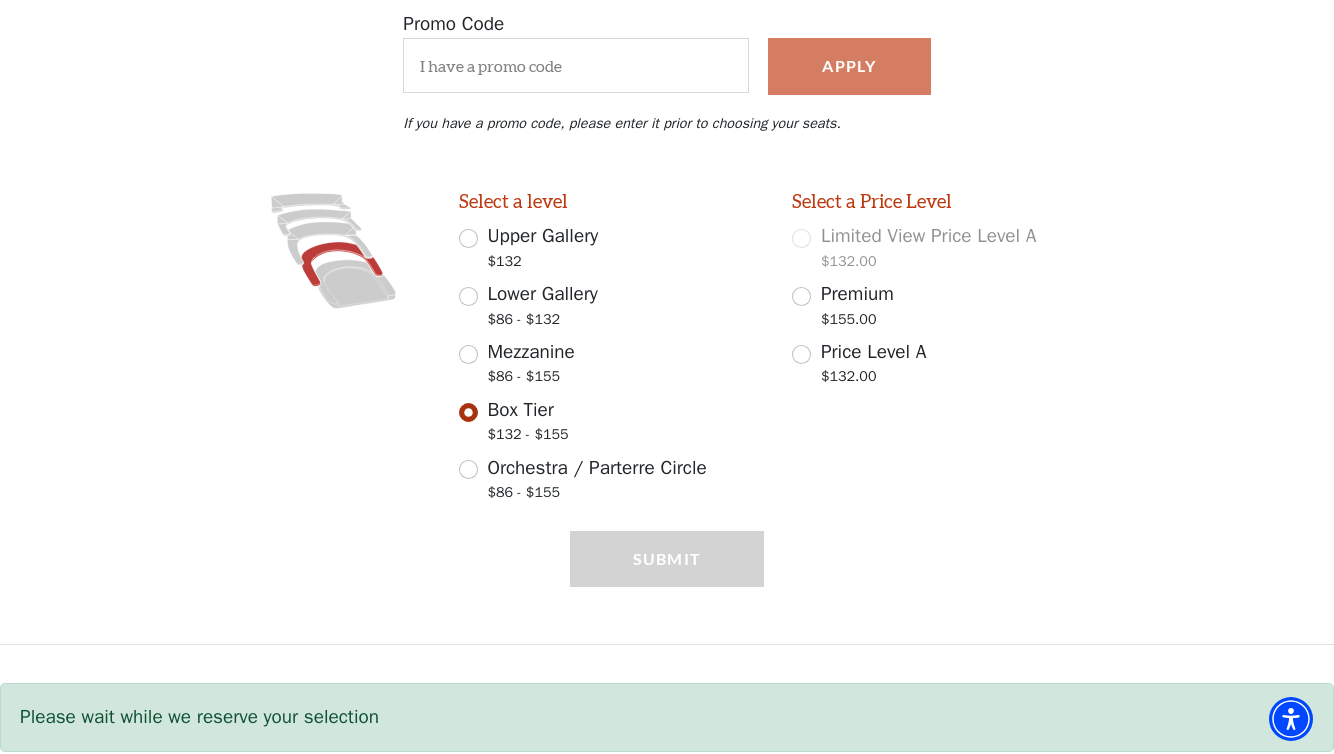 click on "Price Level A $132.00" at bounding box center [801, 354] 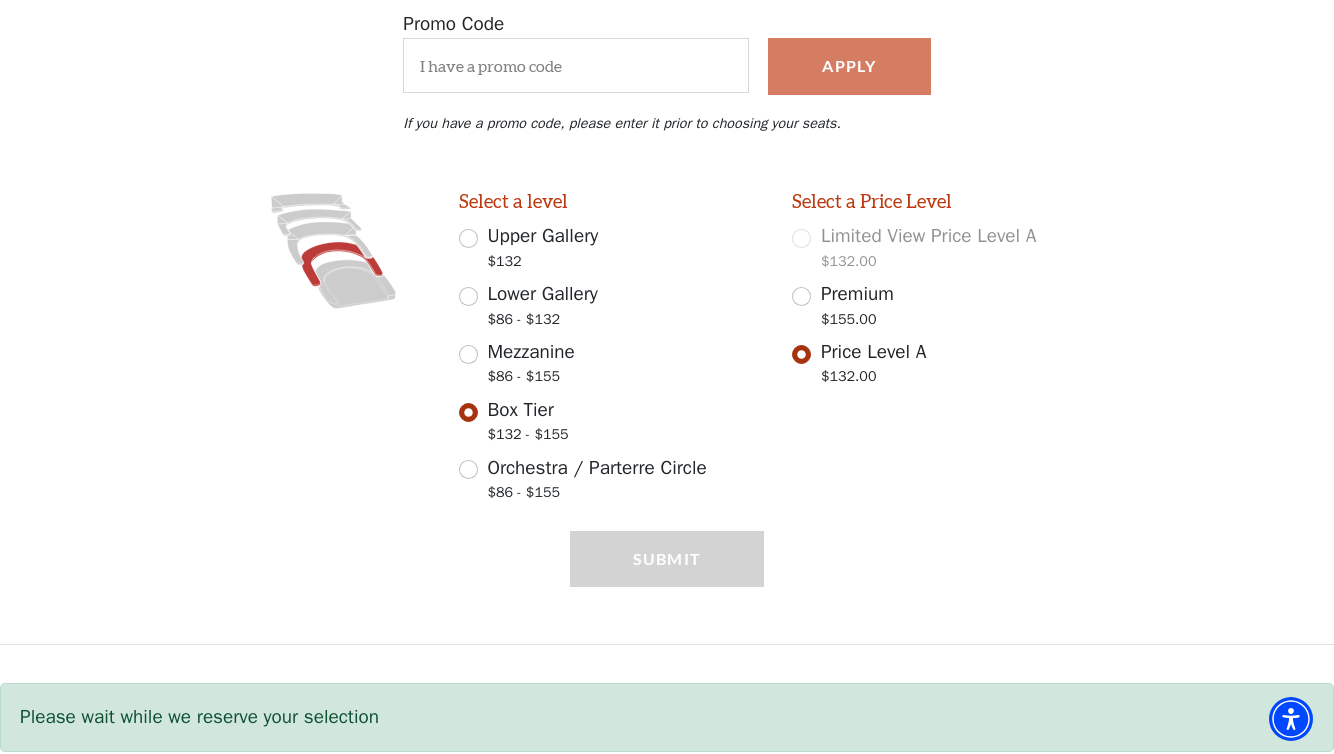 select on "2" 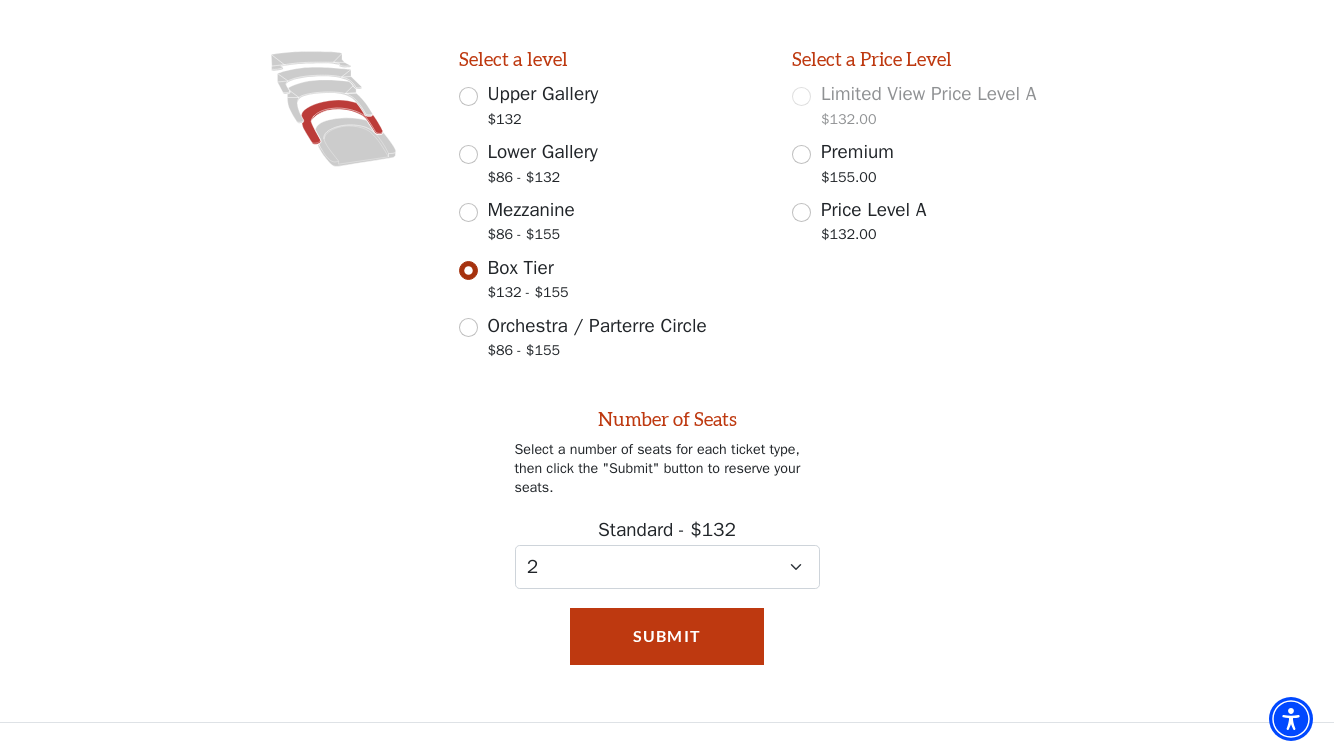 scroll, scrollTop: 527, scrollLeft: 0, axis: vertical 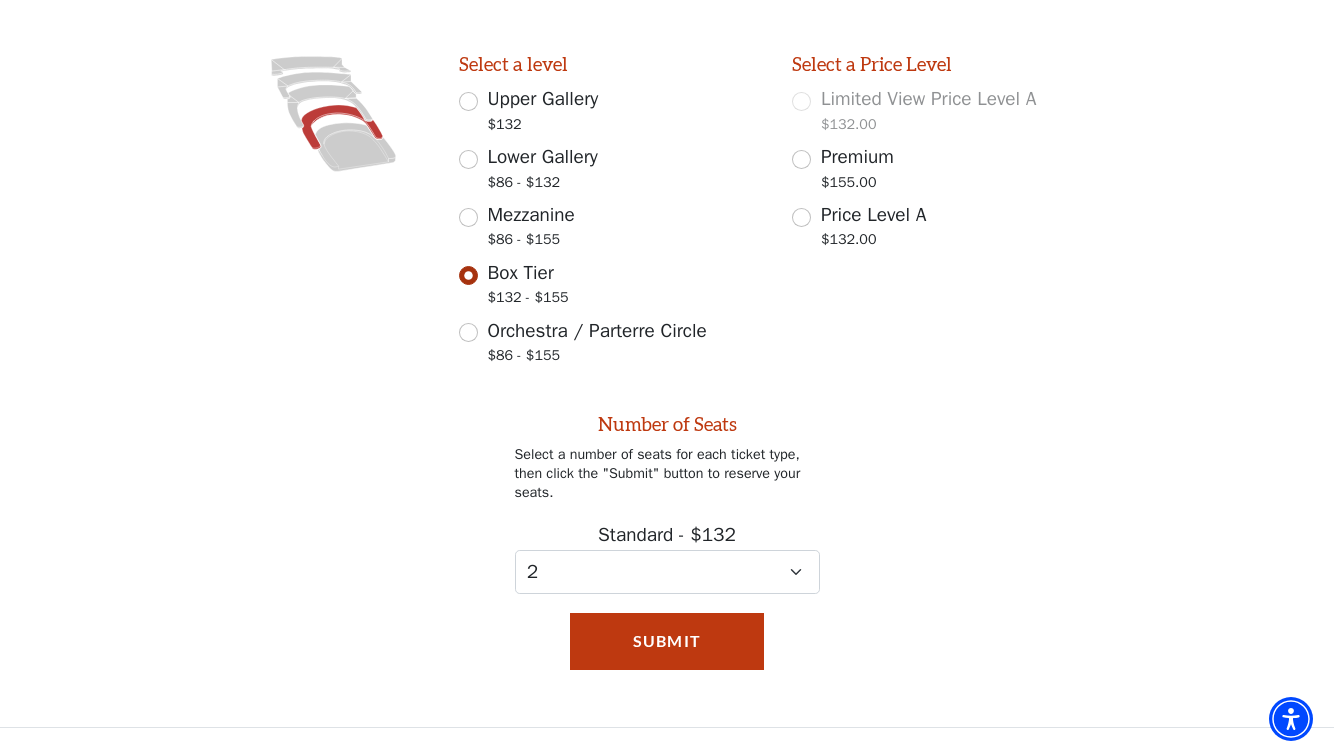 click on "Price Level A $132.00" at bounding box center [801, 217] 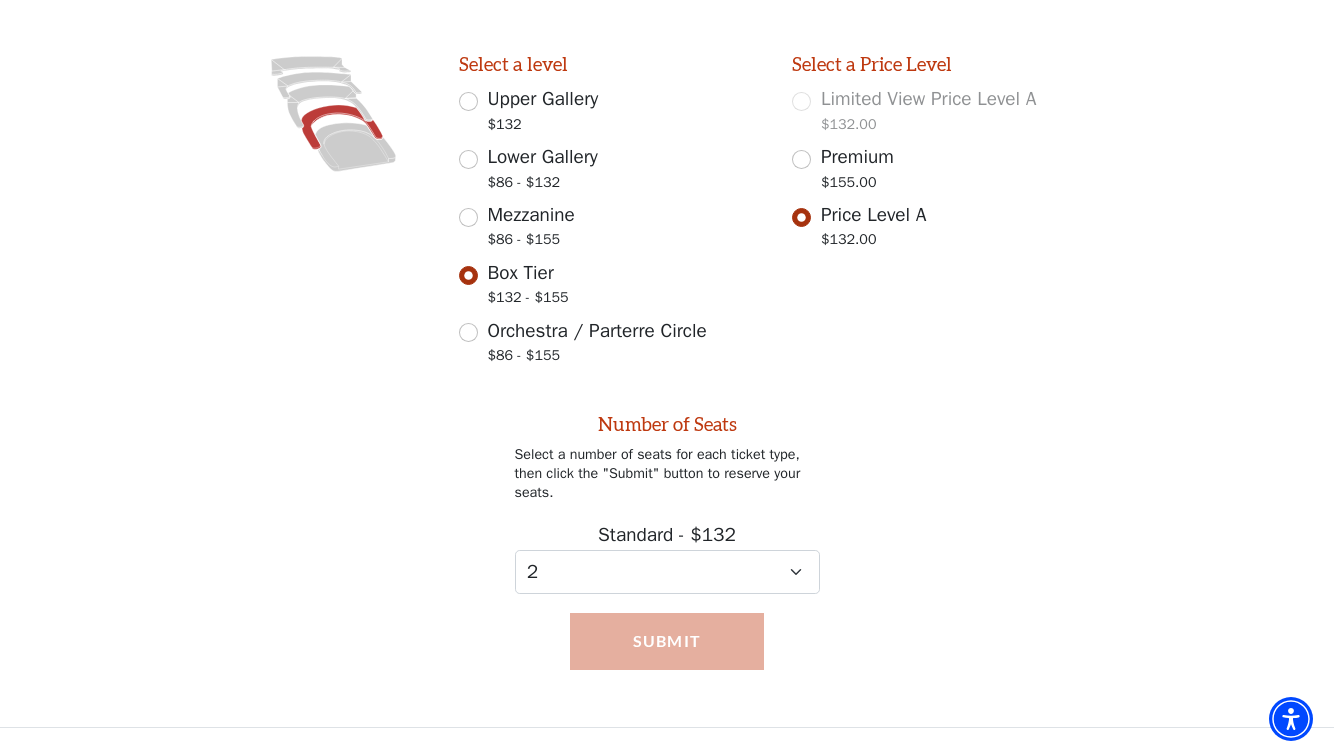 click on "Submit" at bounding box center [667, 641] 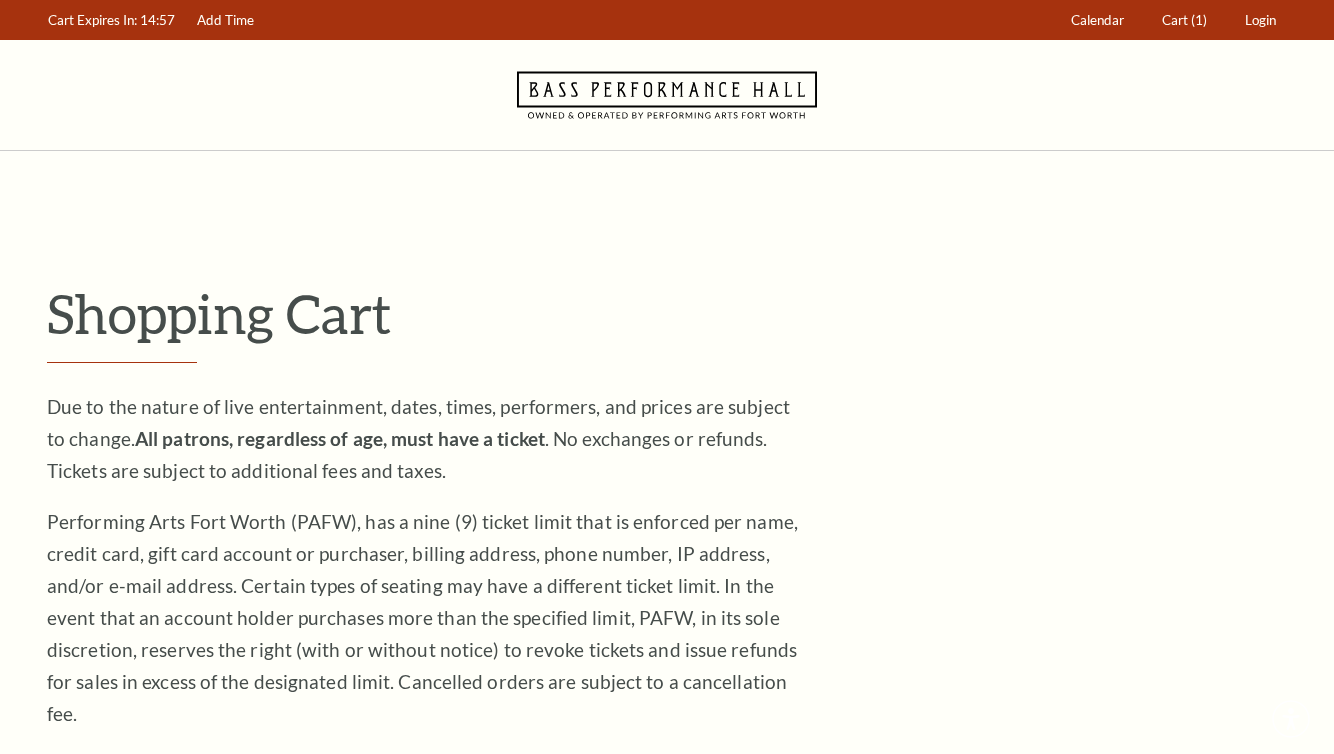 scroll, scrollTop: 0, scrollLeft: 0, axis: both 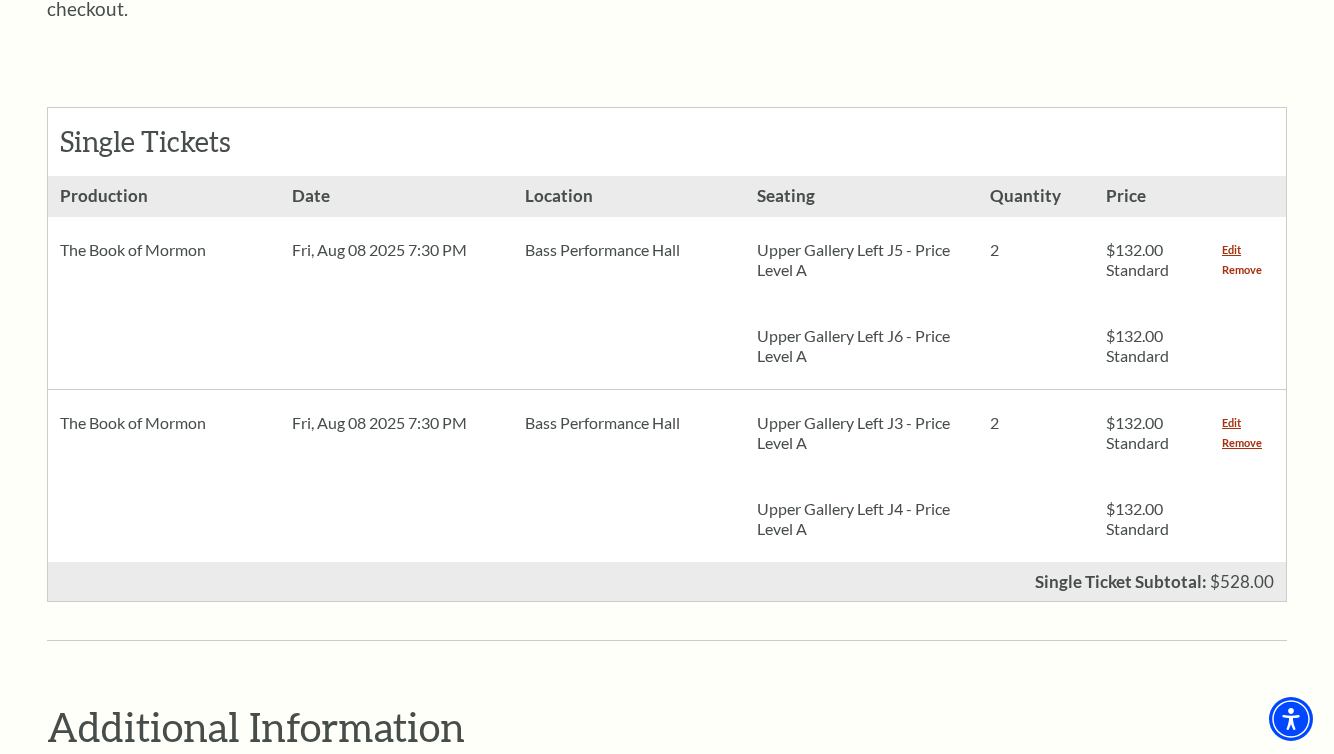 click on "Remove" at bounding box center (1242, 270) 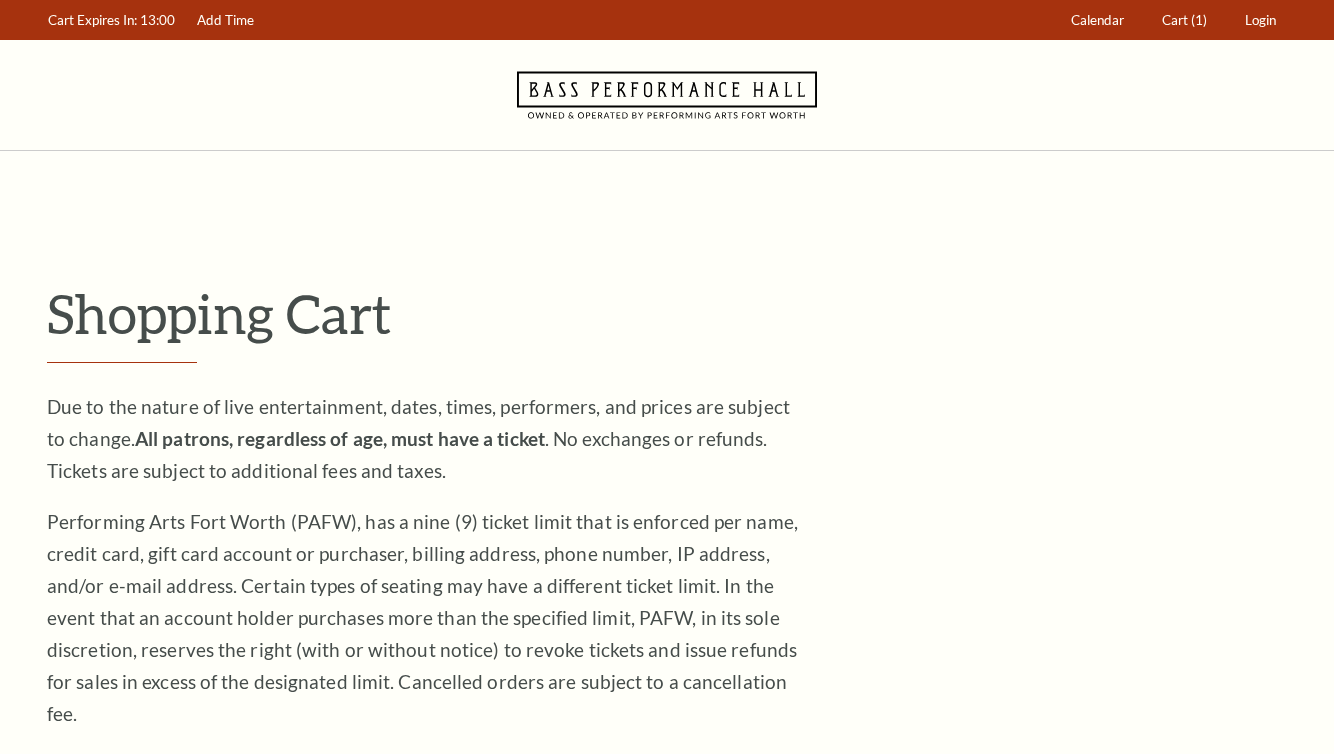 scroll, scrollTop: 0, scrollLeft: 0, axis: both 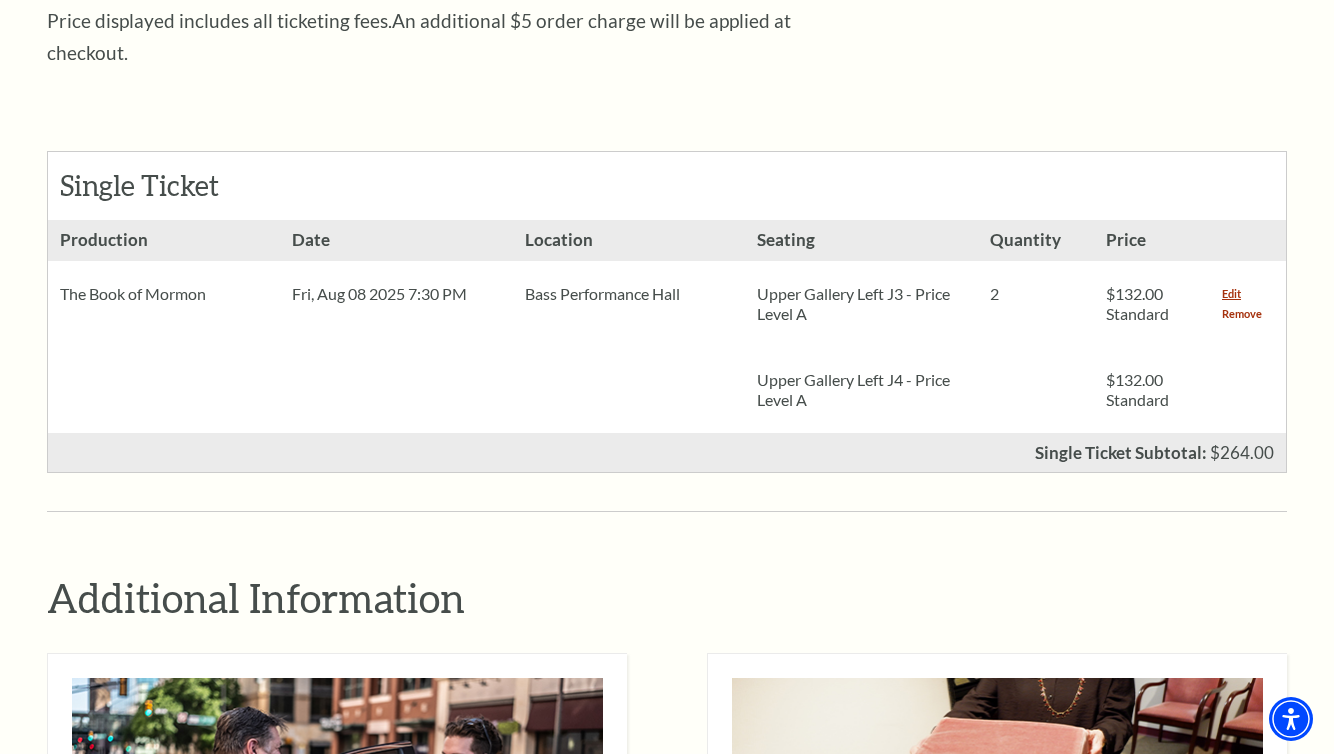 click on "Remove" at bounding box center [1242, 314] 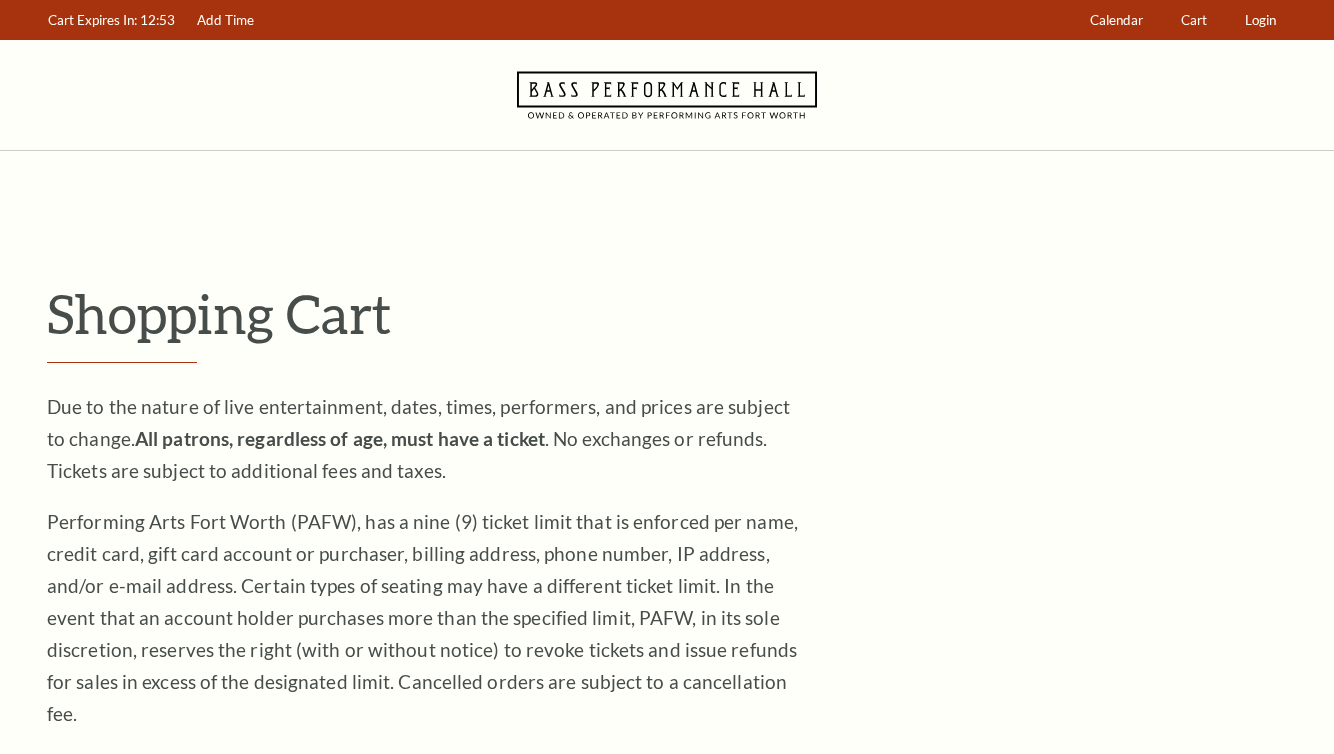 scroll, scrollTop: 0, scrollLeft: 0, axis: both 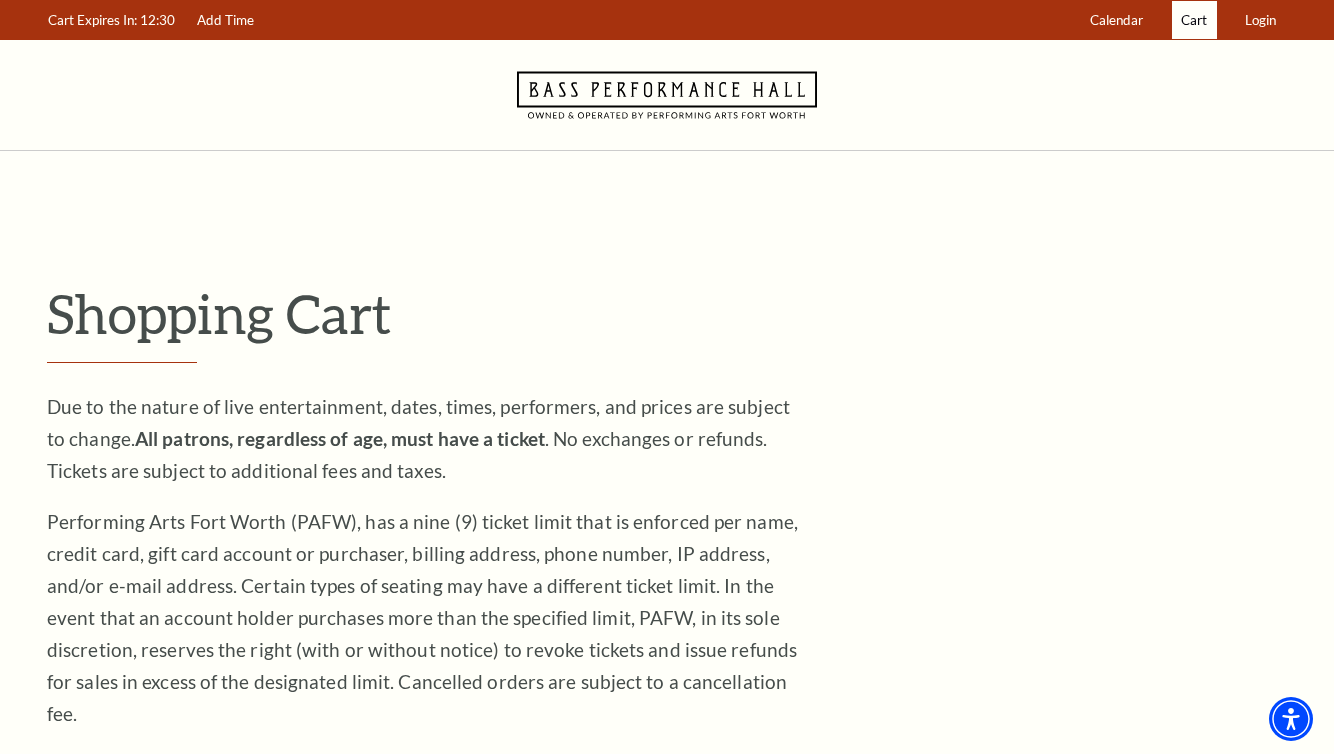 click on "Cart" at bounding box center (1194, 20) 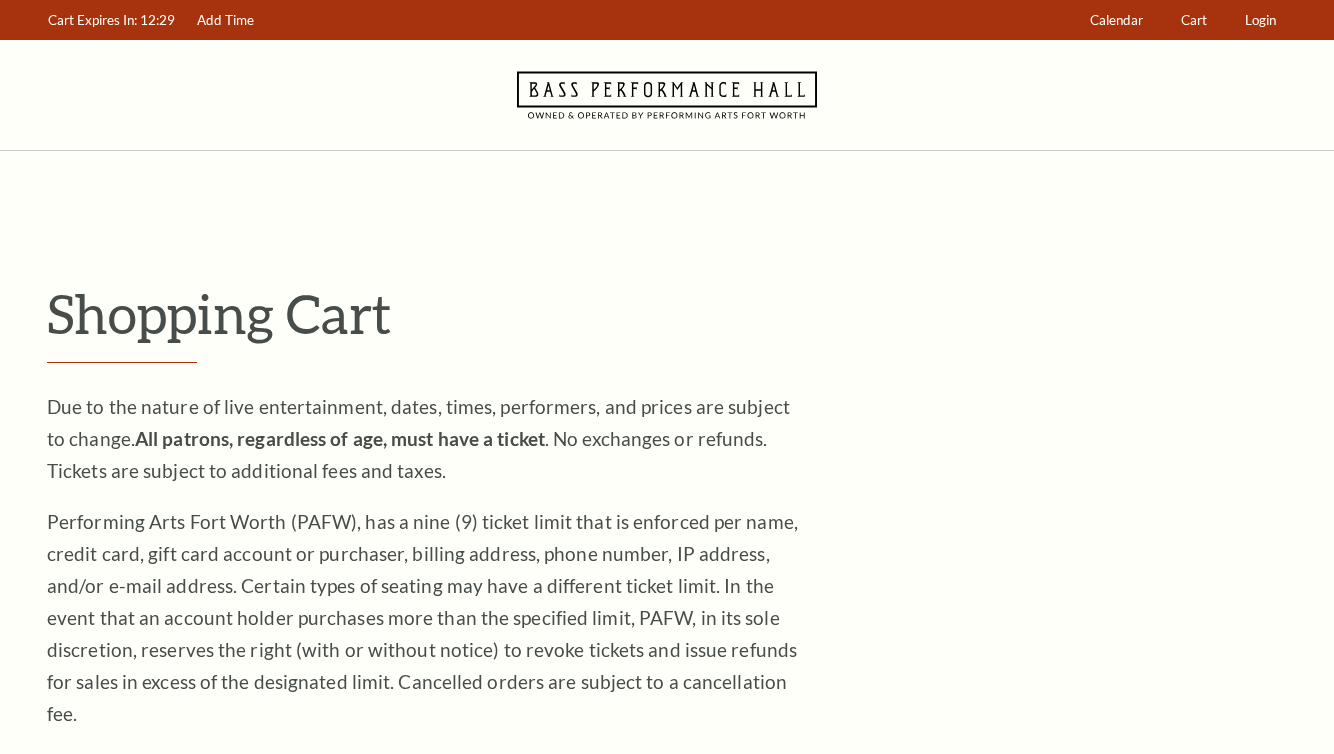 scroll, scrollTop: 845, scrollLeft: 0, axis: vertical 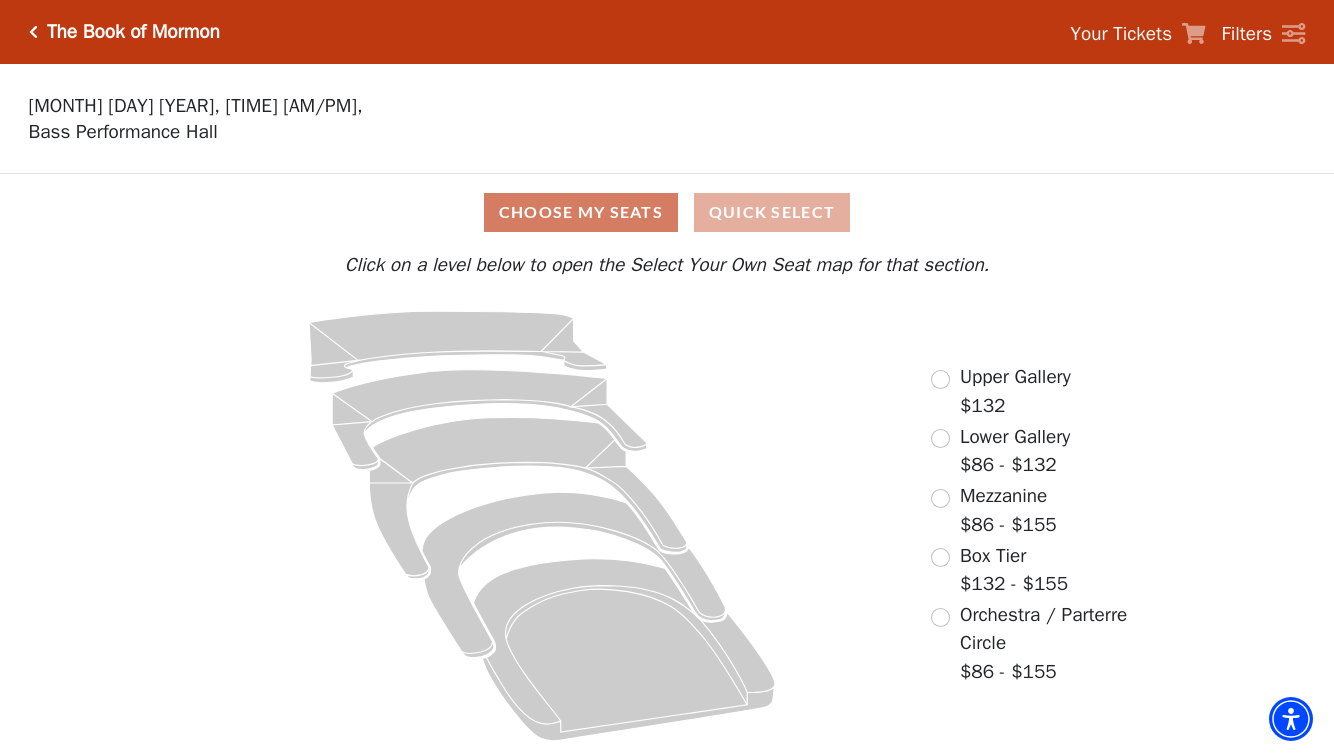 click on "Quick Select" at bounding box center (772, 212) 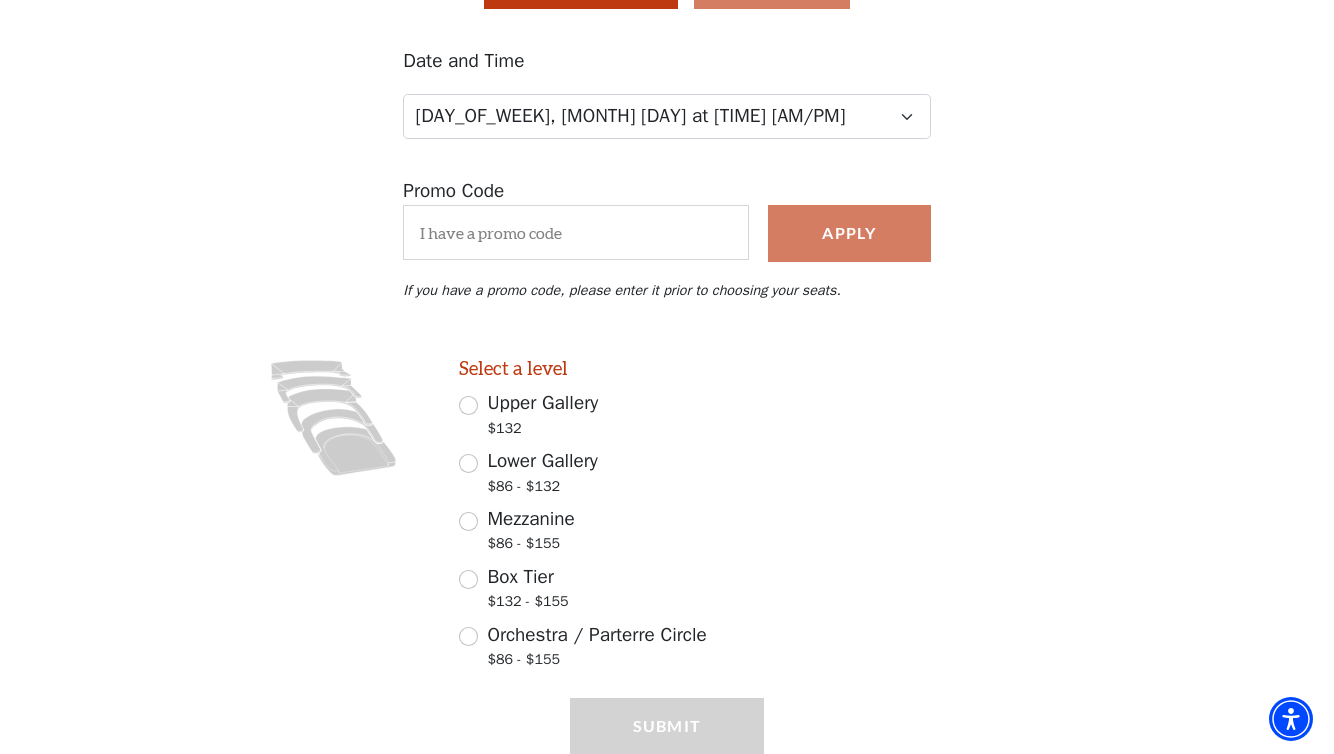 scroll, scrollTop: 230, scrollLeft: 0, axis: vertical 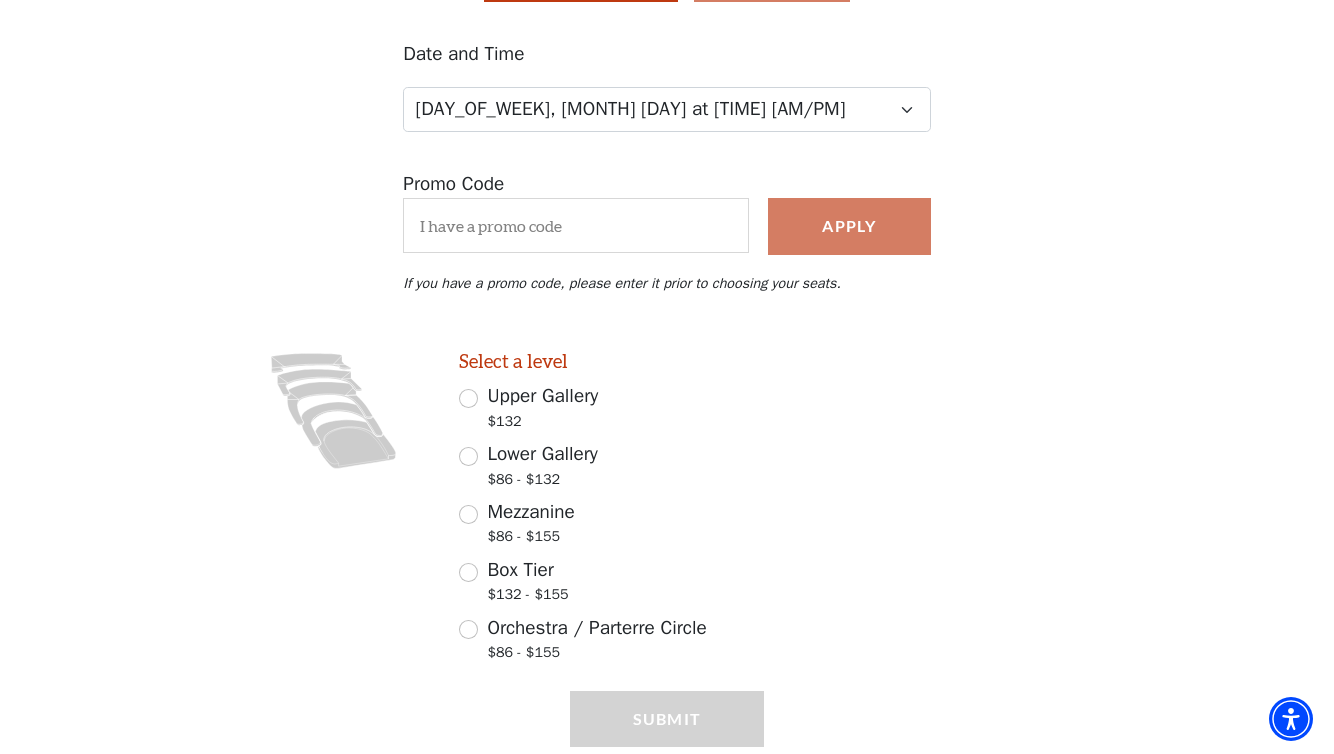 click on "Upper Gallery     $132" at bounding box center [468, 398] 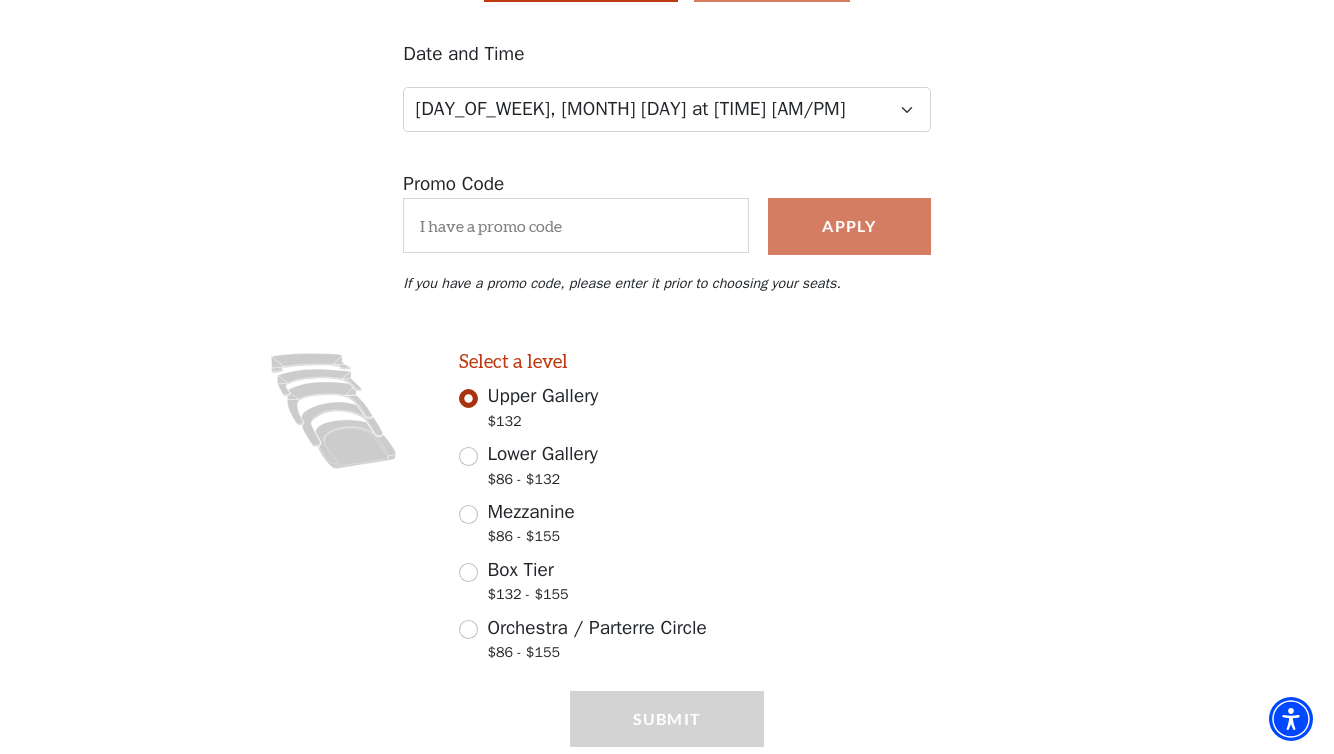 scroll, scrollTop: 284, scrollLeft: 0, axis: vertical 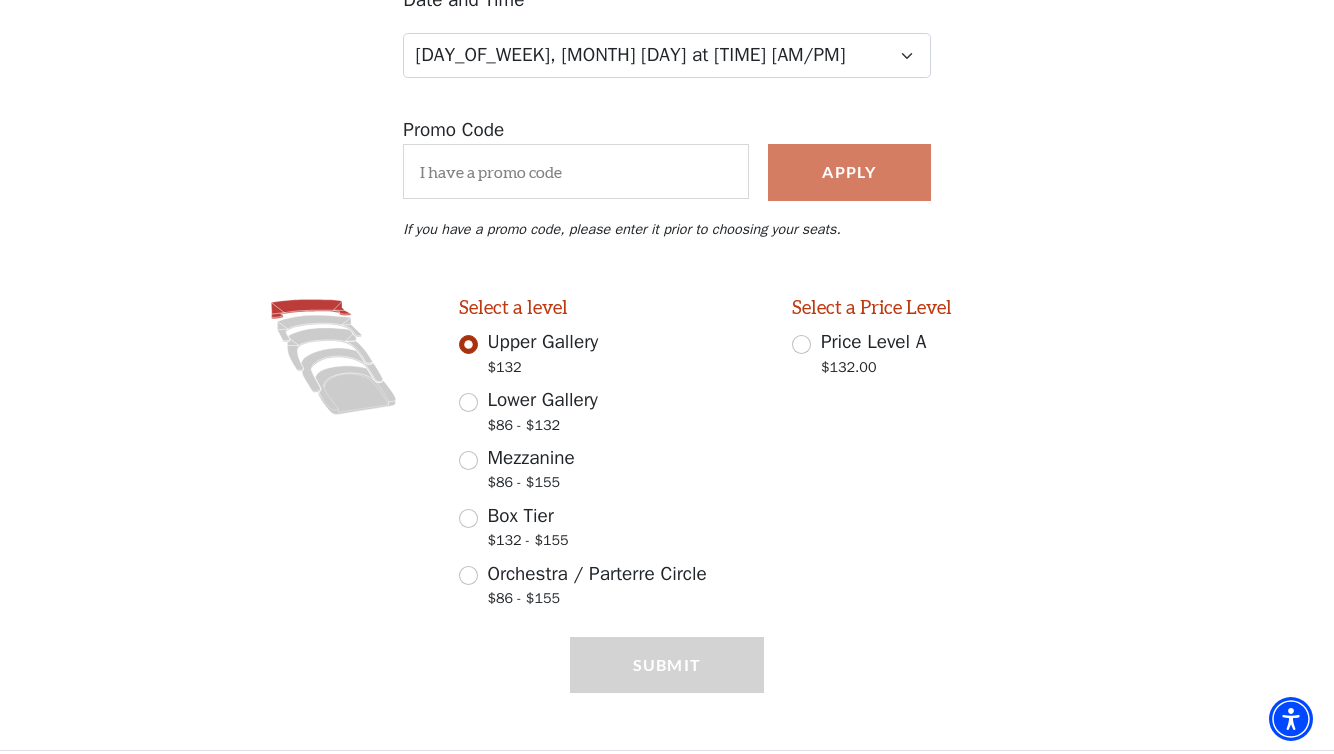 click on "Lower Gallery     $86 - $132" at bounding box center [468, 402] 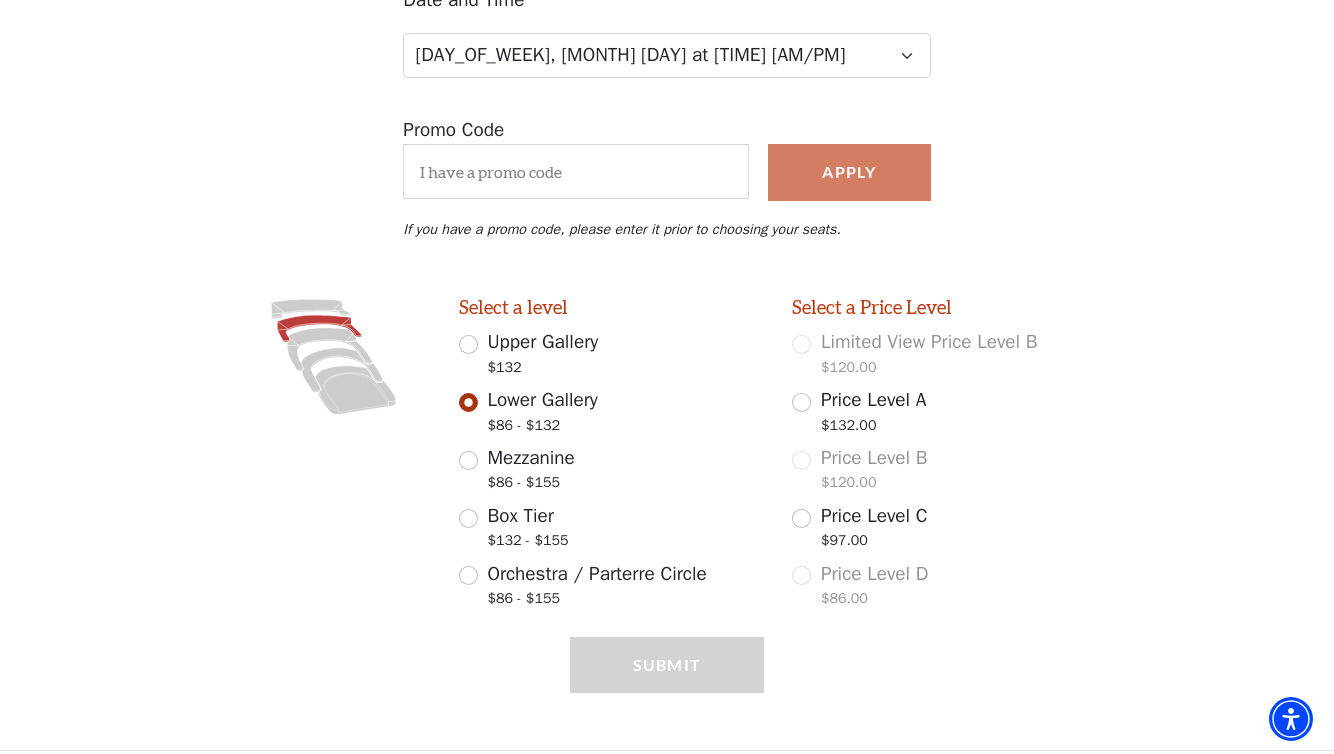 click on "Mezzanine     $86 - $155" at bounding box center (468, 460) 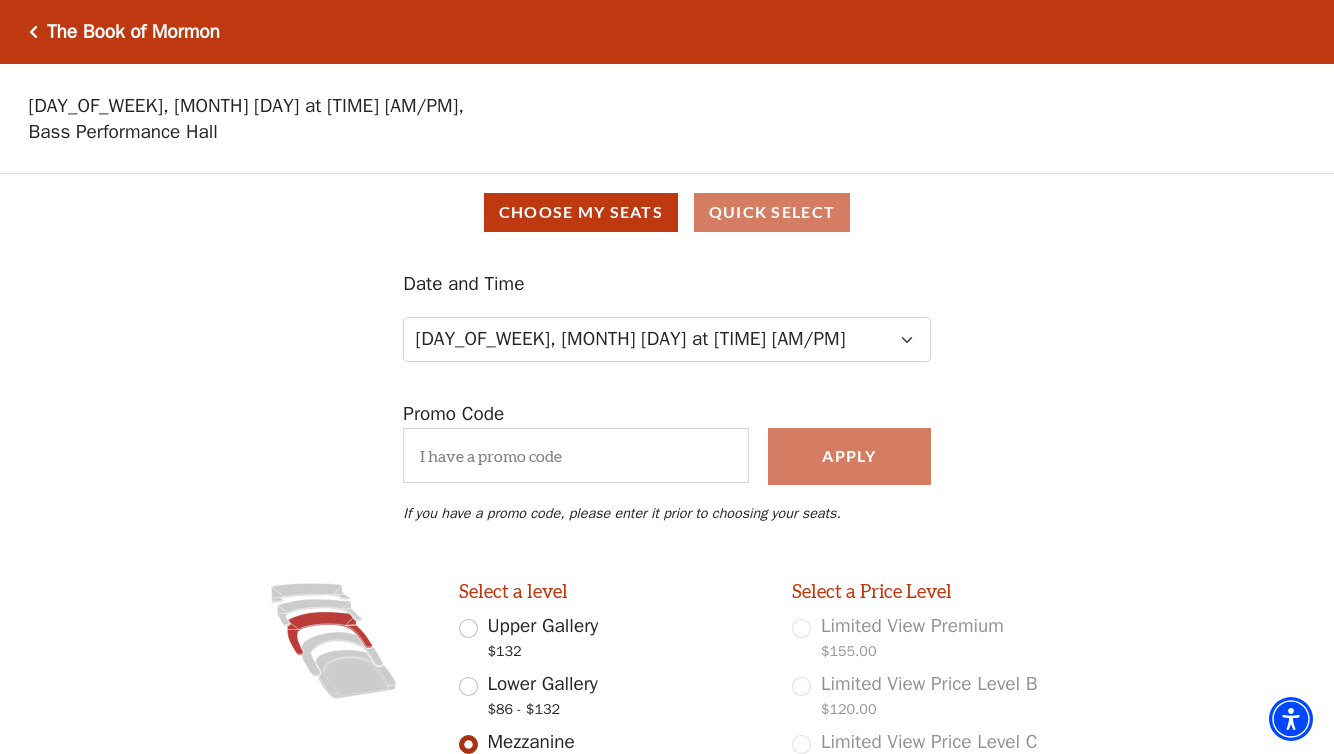scroll, scrollTop: 0, scrollLeft: 0, axis: both 